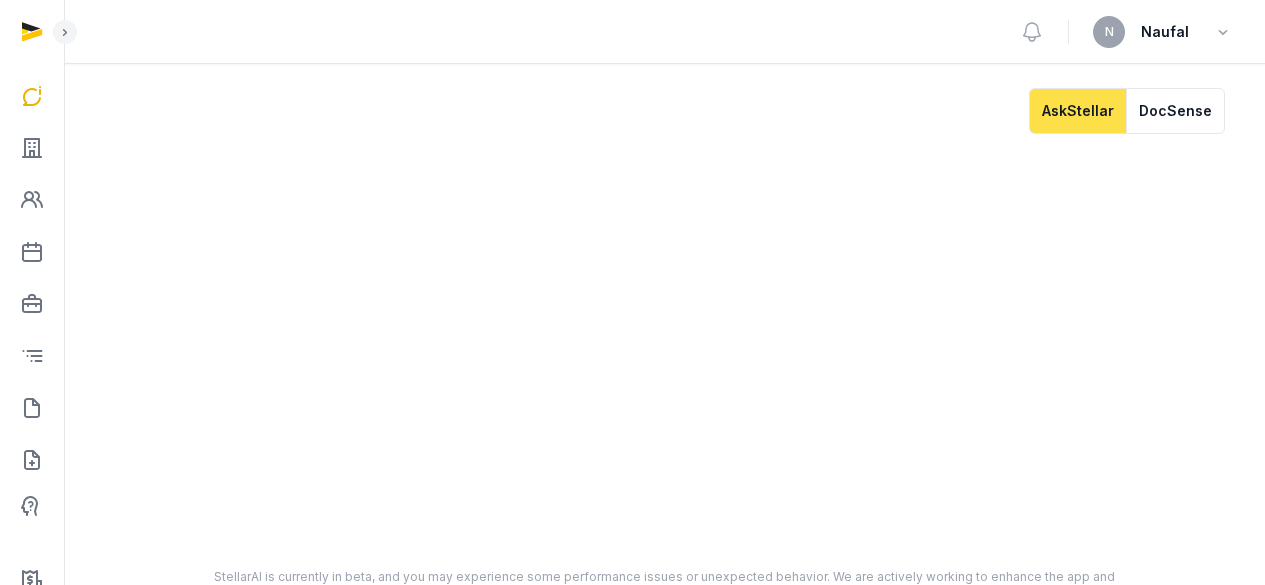 scroll, scrollTop: 0, scrollLeft: 0, axis: both 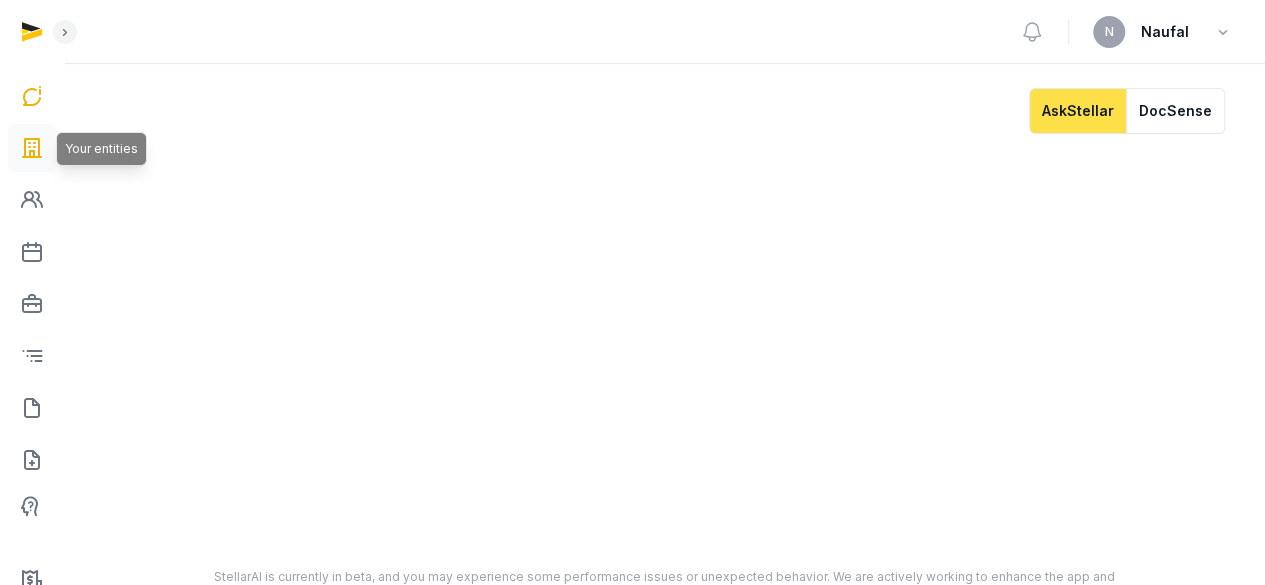 click at bounding box center [32, 148] 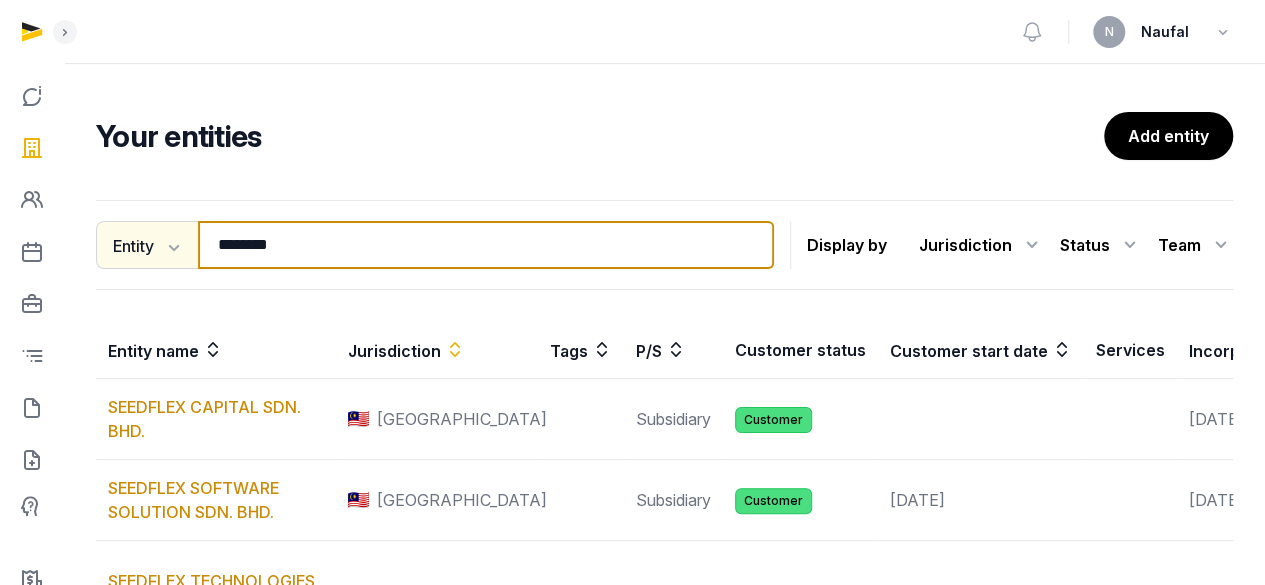 drag, startPoint x: 332, startPoint y: 239, endPoint x: 164, endPoint y: 243, distance: 168.0476 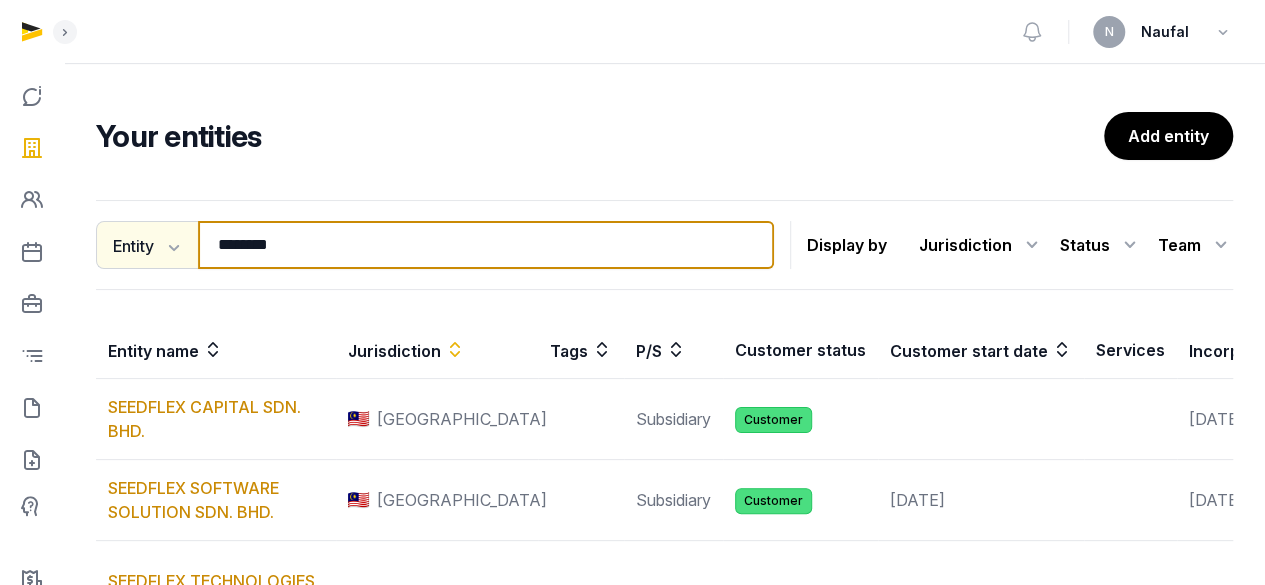 click on "Entity   Entity   People   Tags  Services ******** Search" at bounding box center (435, 245) 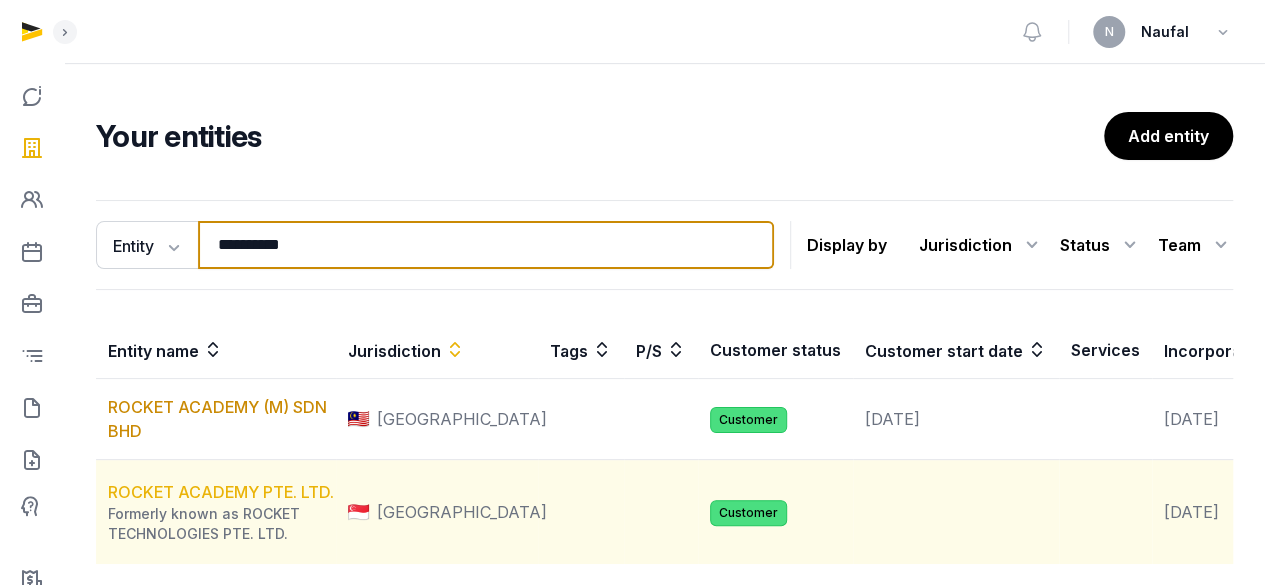 type on "**********" 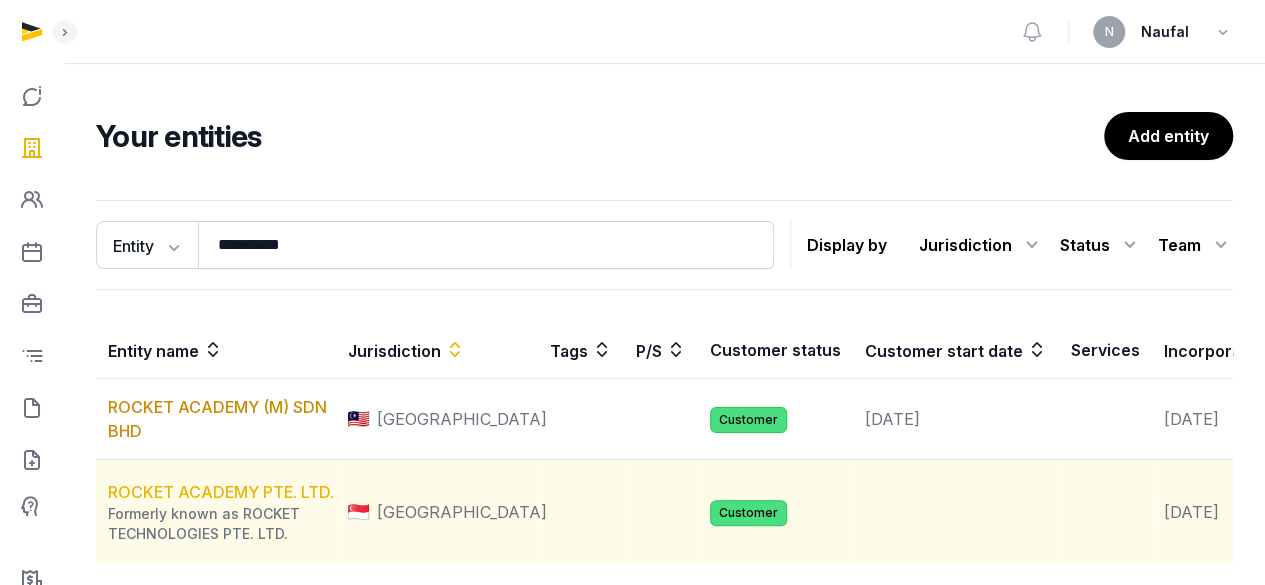 click on "ROCKET ACADEMY PTE. LTD." at bounding box center [221, 492] 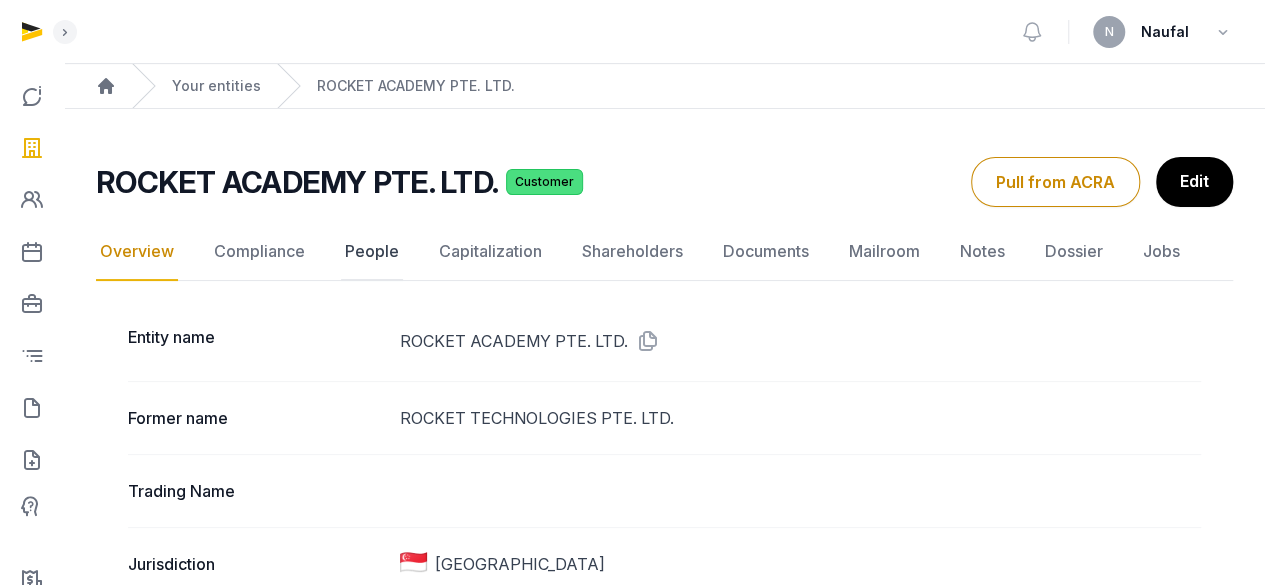 click on "People" 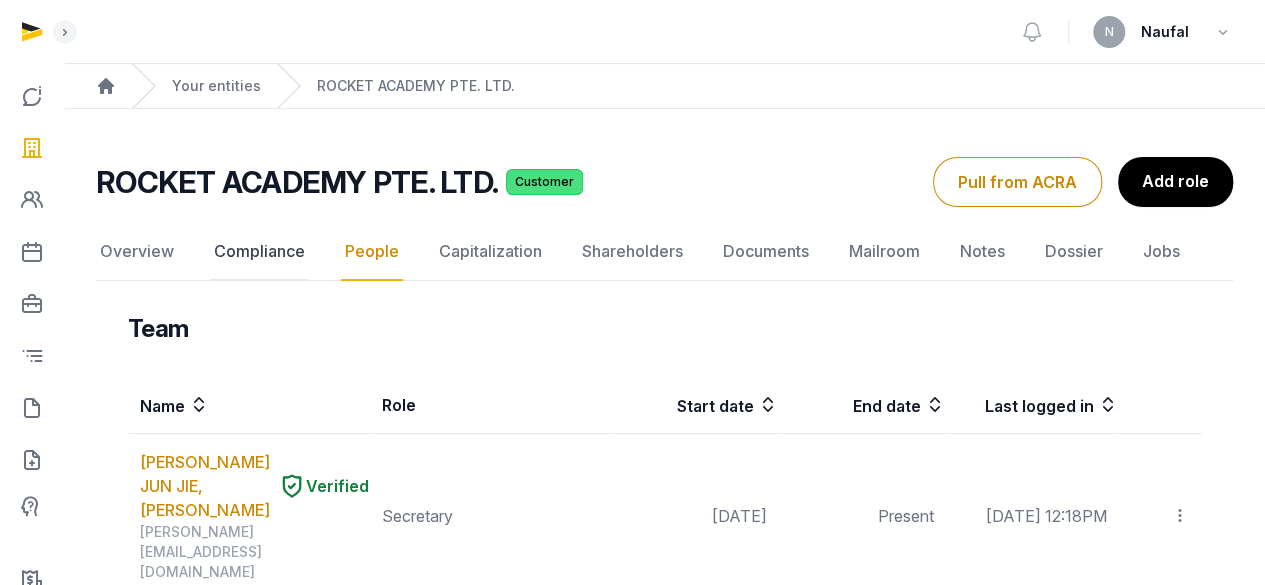click on "Compliance" 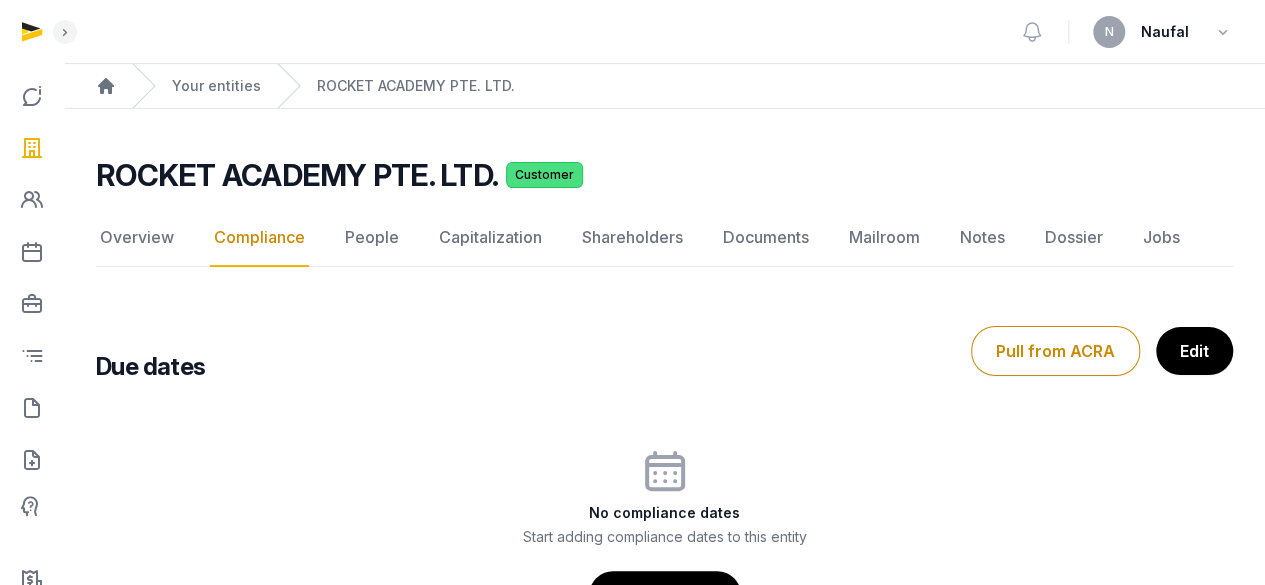 scroll, scrollTop: 138, scrollLeft: 0, axis: vertical 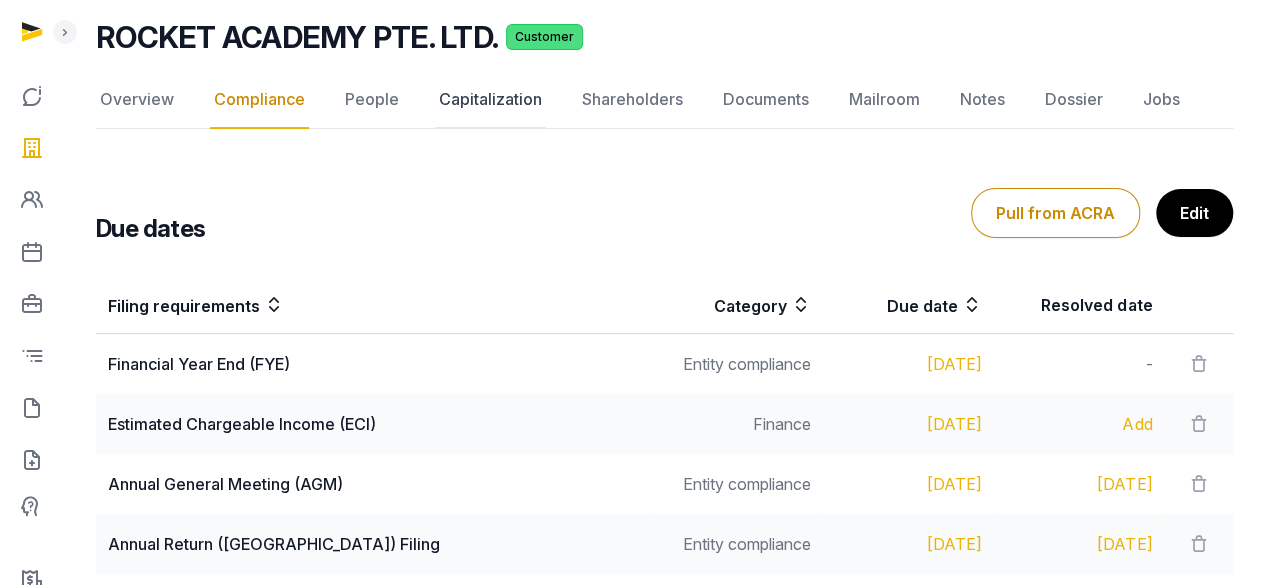 click on "Capitalization" 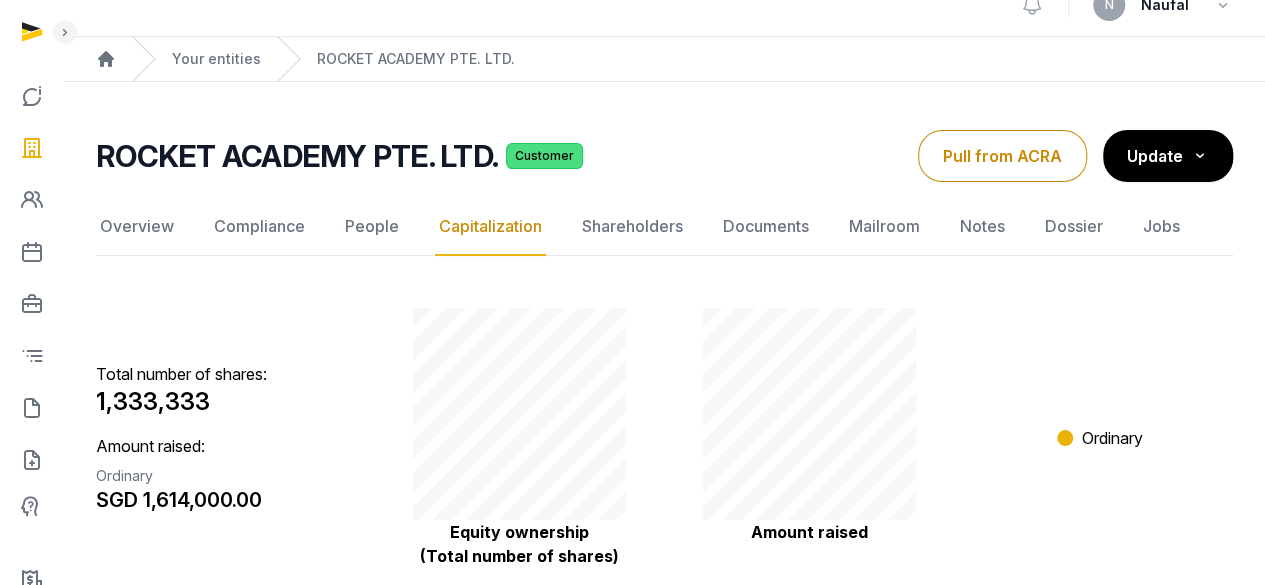 scroll, scrollTop: 0, scrollLeft: 0, axis: both 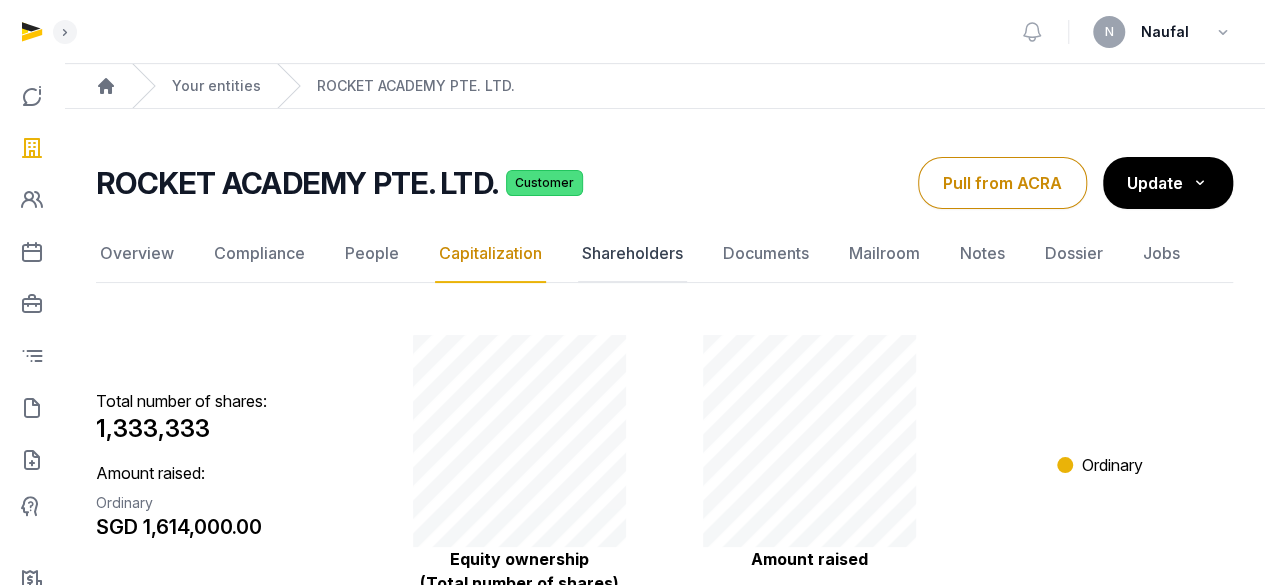 click on "Shareholders" 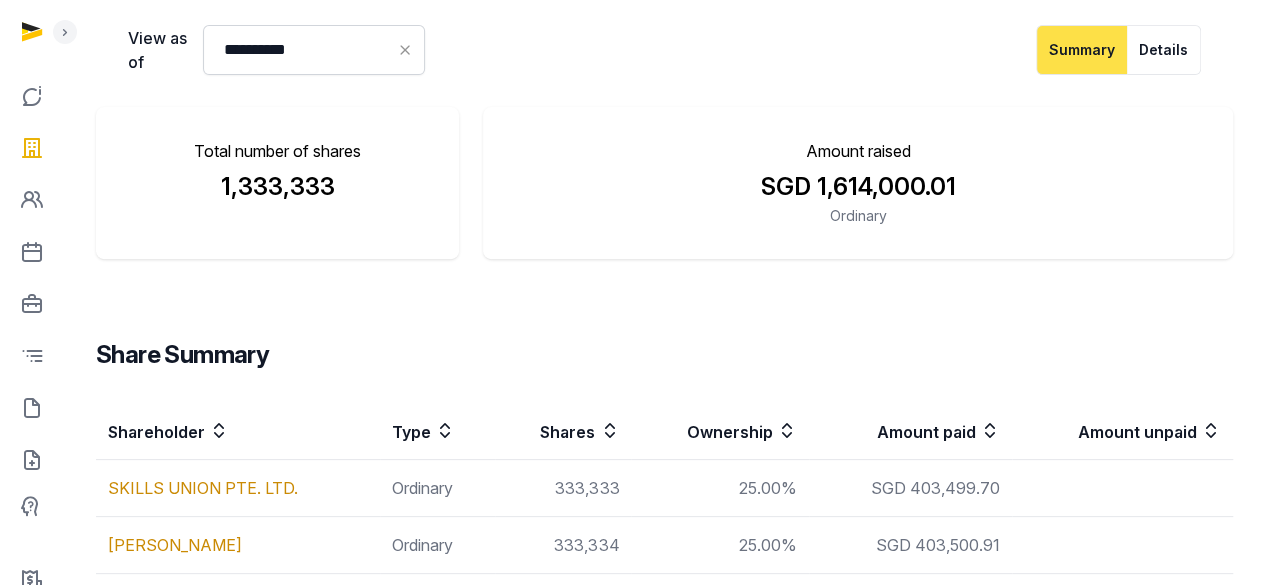 scroll, scrollTop: 0, scrollLeft: 0, axis: both 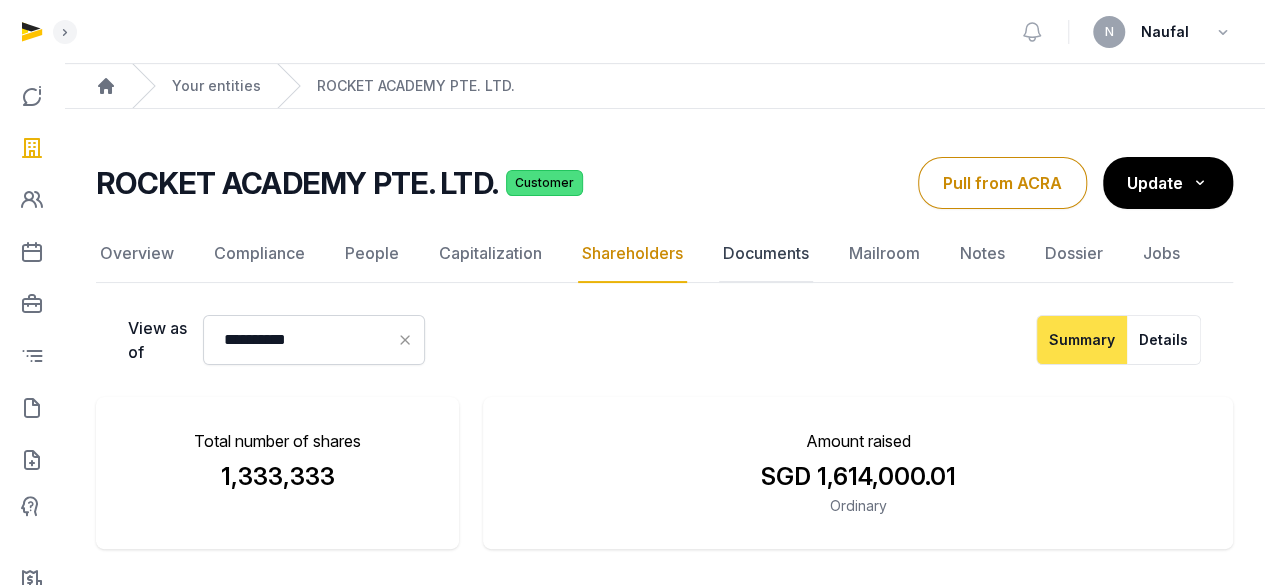click on "Documents" 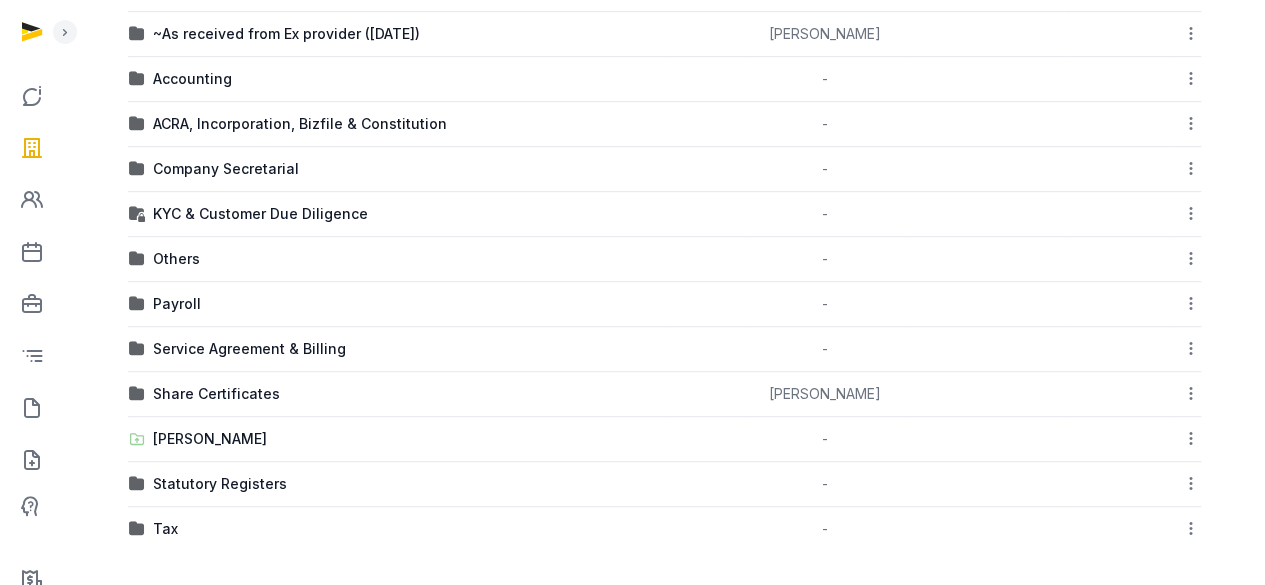 scroll, scrollTop: 155, scrollLeft: 0, axis: vertical 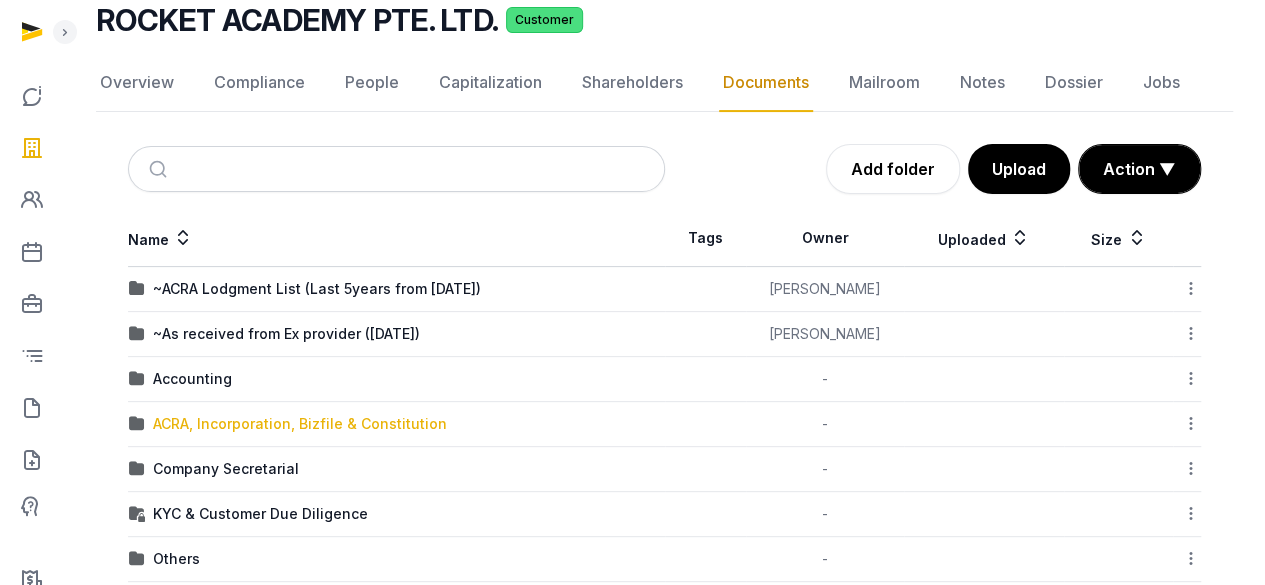 click on "ACRA, Incorporation, Bizfile & Constitution" at bounding box center (300, 424) 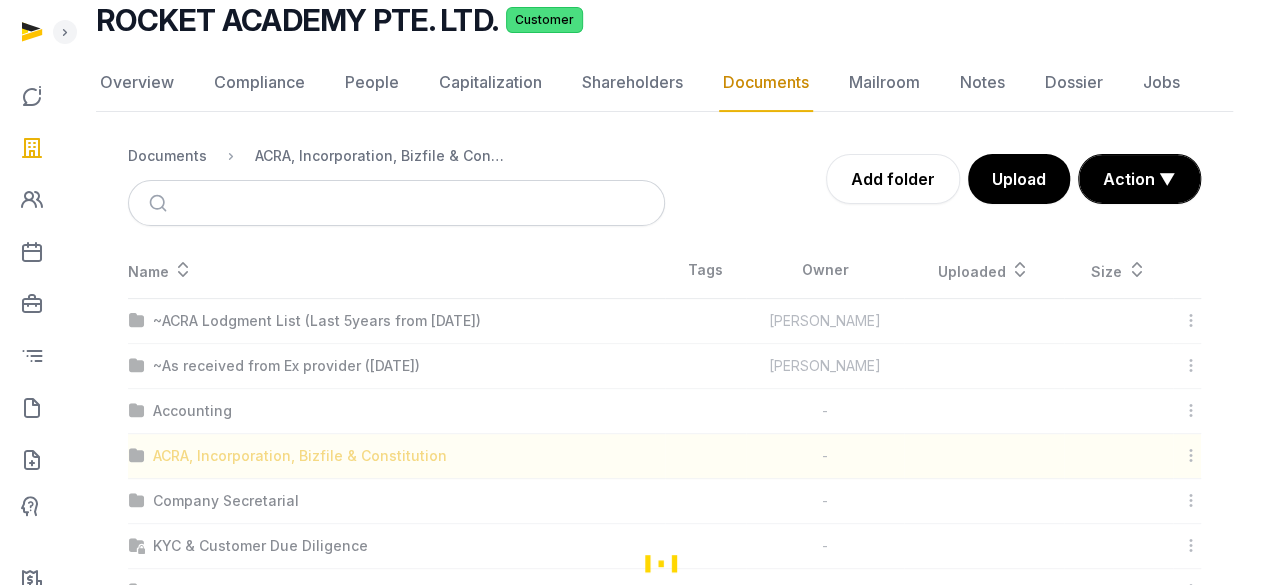 scroll, scrollTop: 0, scrollLeft: 0, axis: both 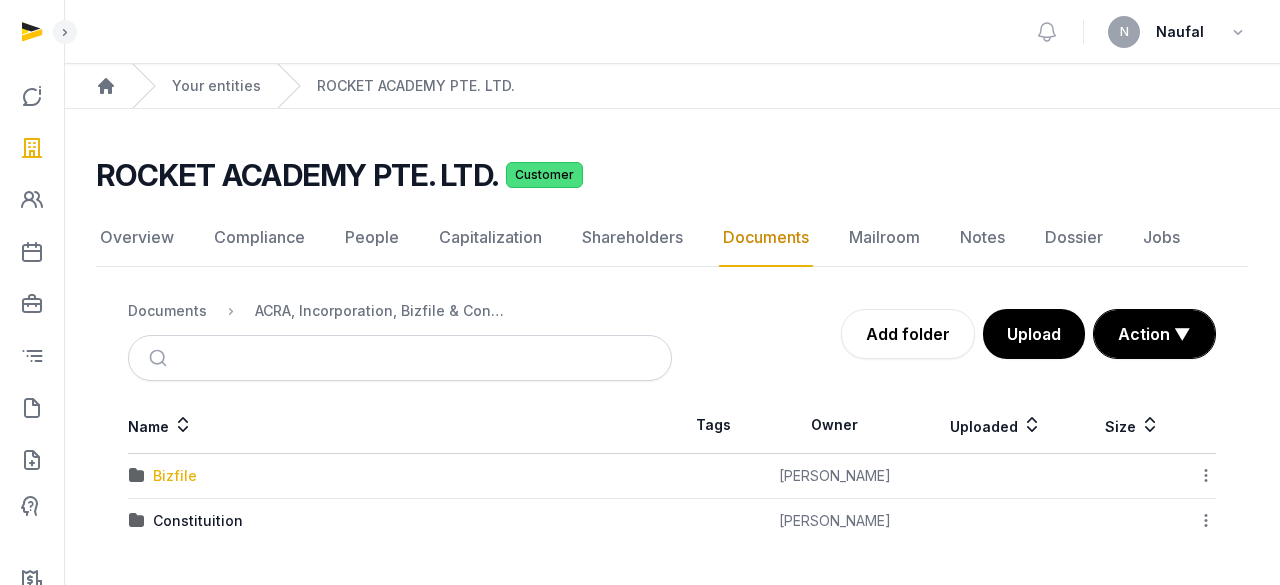 click on "Bizfile" at bounding box center [175, 476] 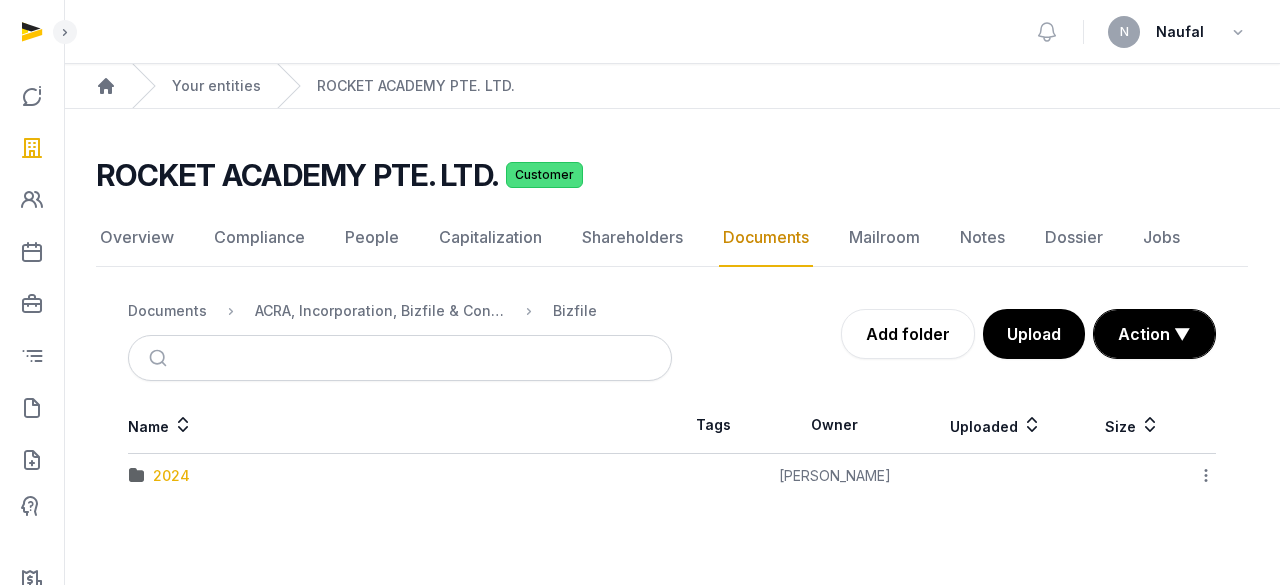 click on "2024" at bounding box center [171, 476] 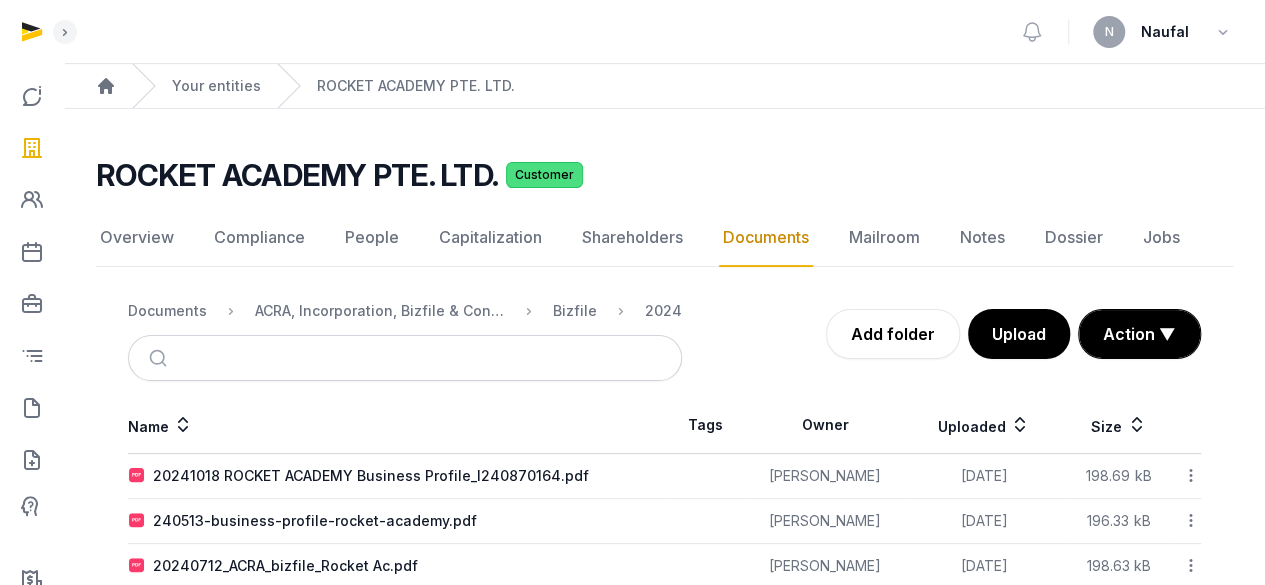 scroll, scrollTop: 85, scrollLeft: 0, axis: vertical 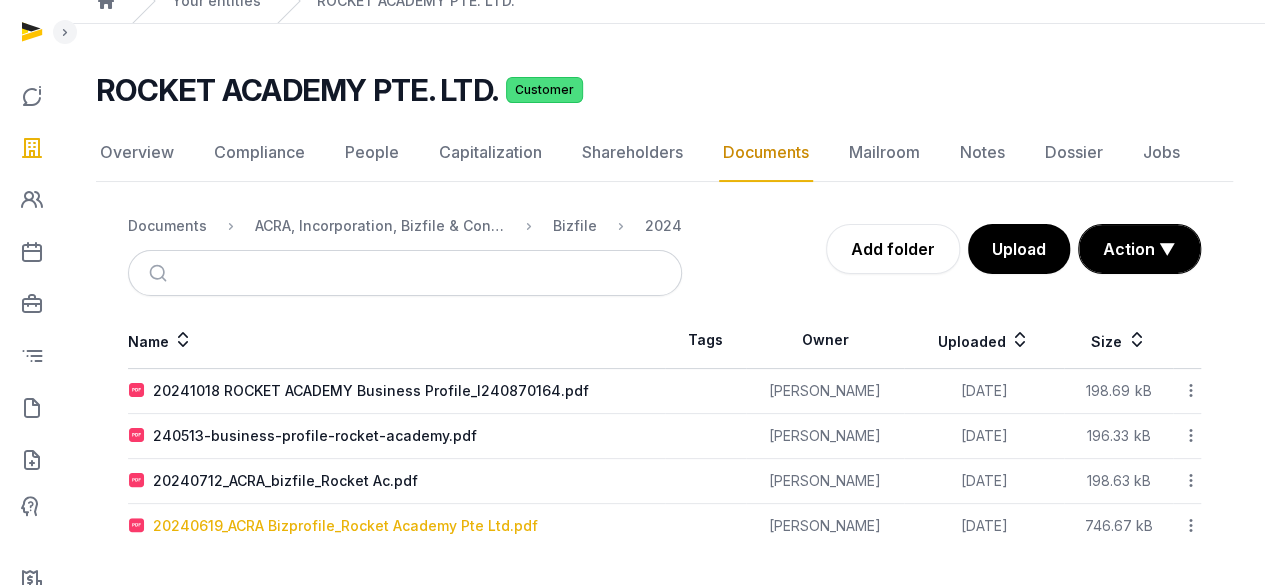 click on "20240619_ACRA Bizprofile_Rocket Academy Pte Ltd.pdf" at bounding box center (345, 526) 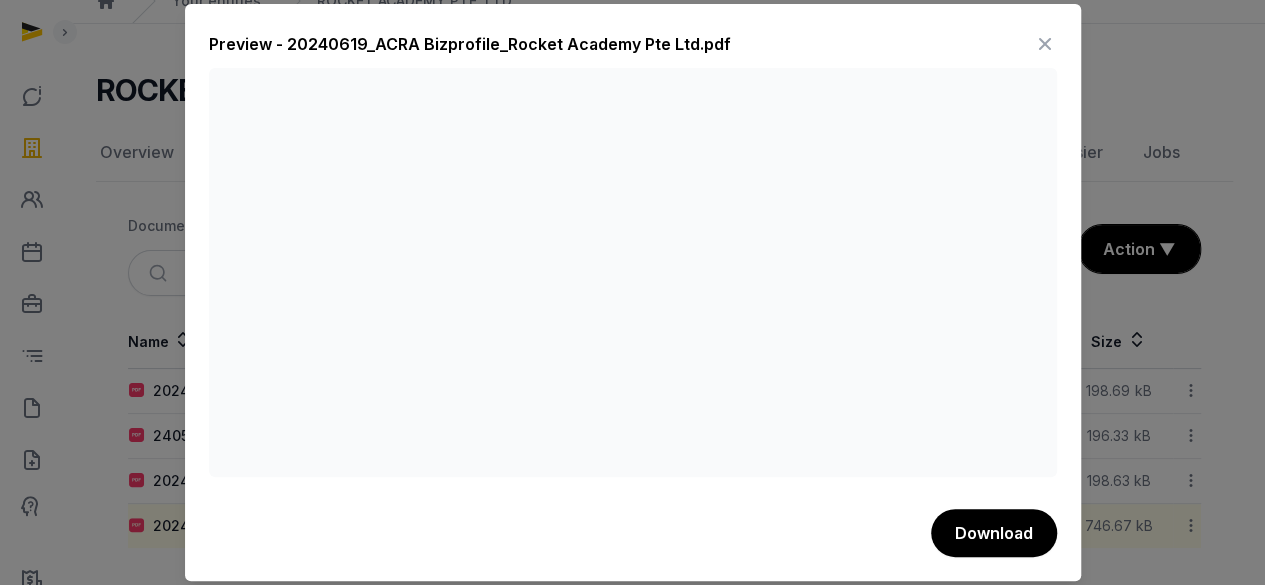click at bounding box center (1045, 44) 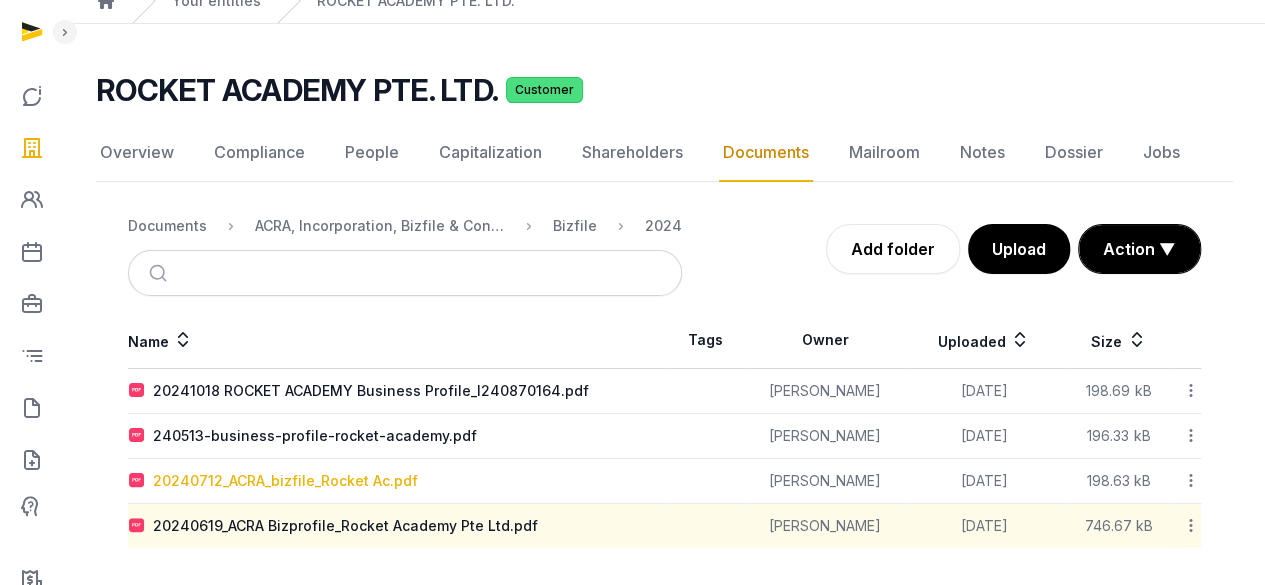 click on "20240712_ACRA_bizfile_Rocket Ac.pdf" at bounding box center [285, 481] 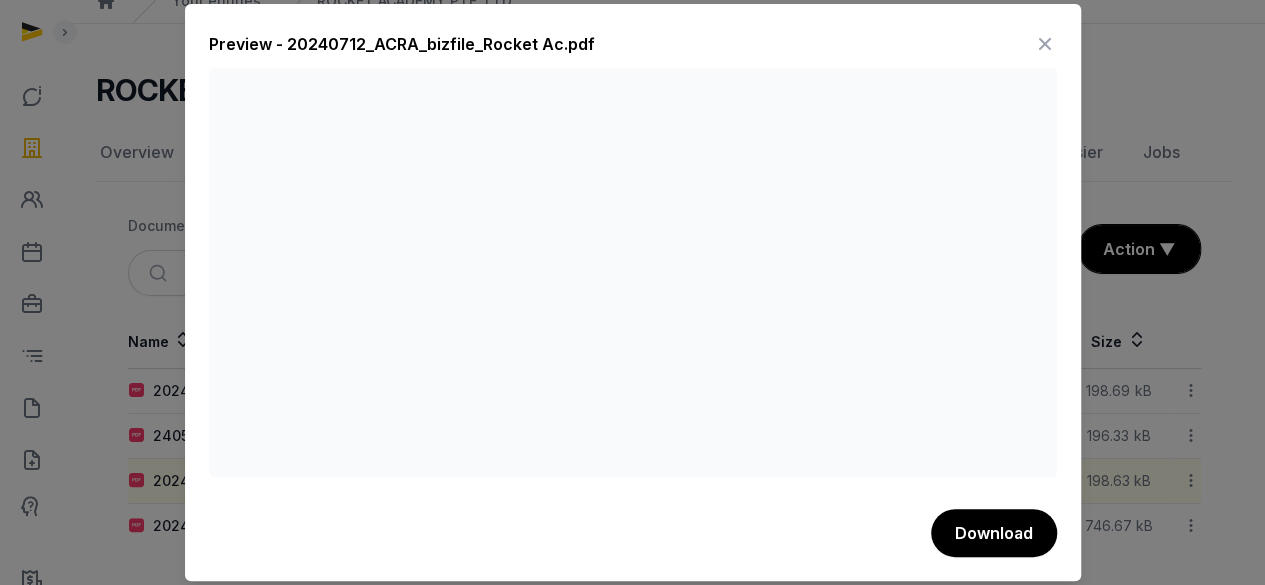 click at bounding box center (1045, 44) 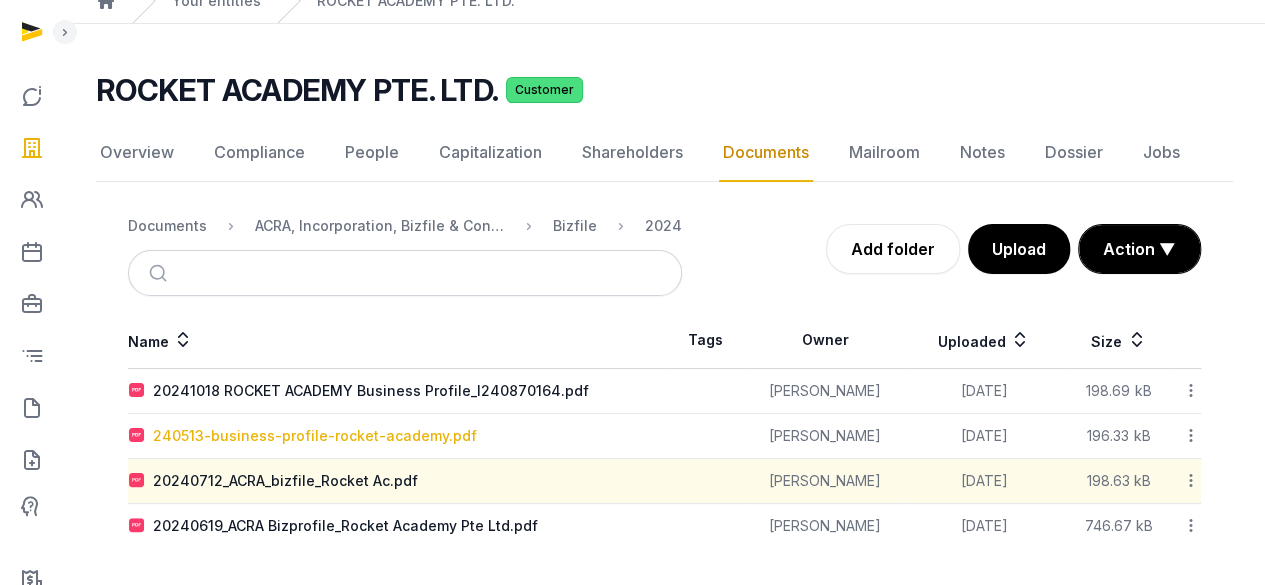 click on "240513-business-profile-rocket-academy.pdf" at bounding box center (315, 436) 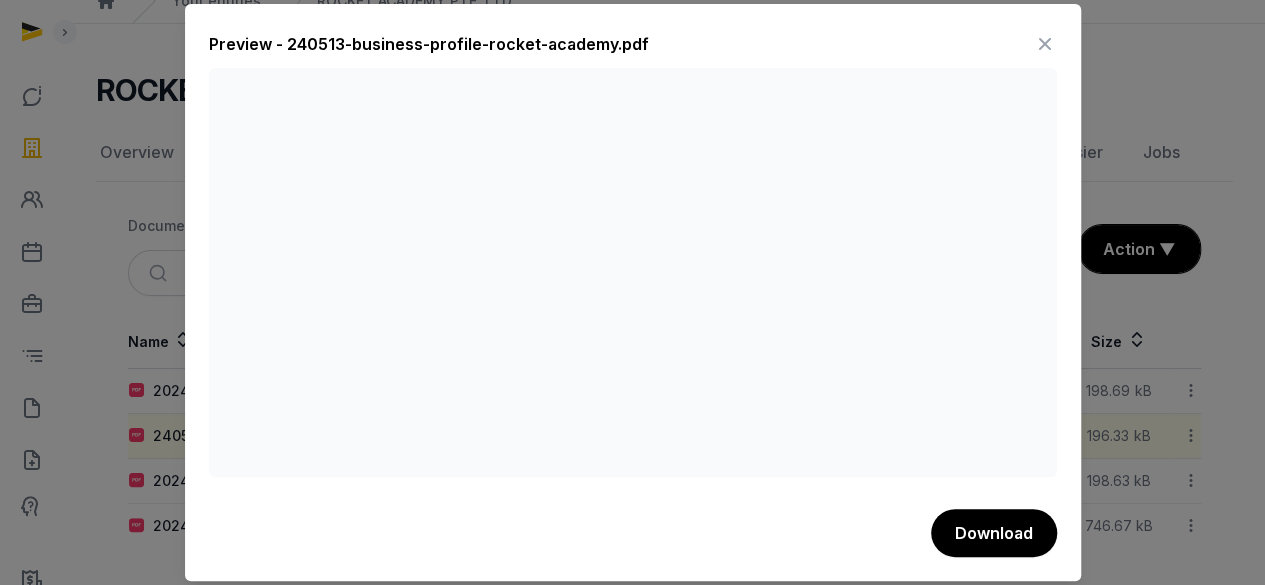 click at bounding box center [1045, 44] 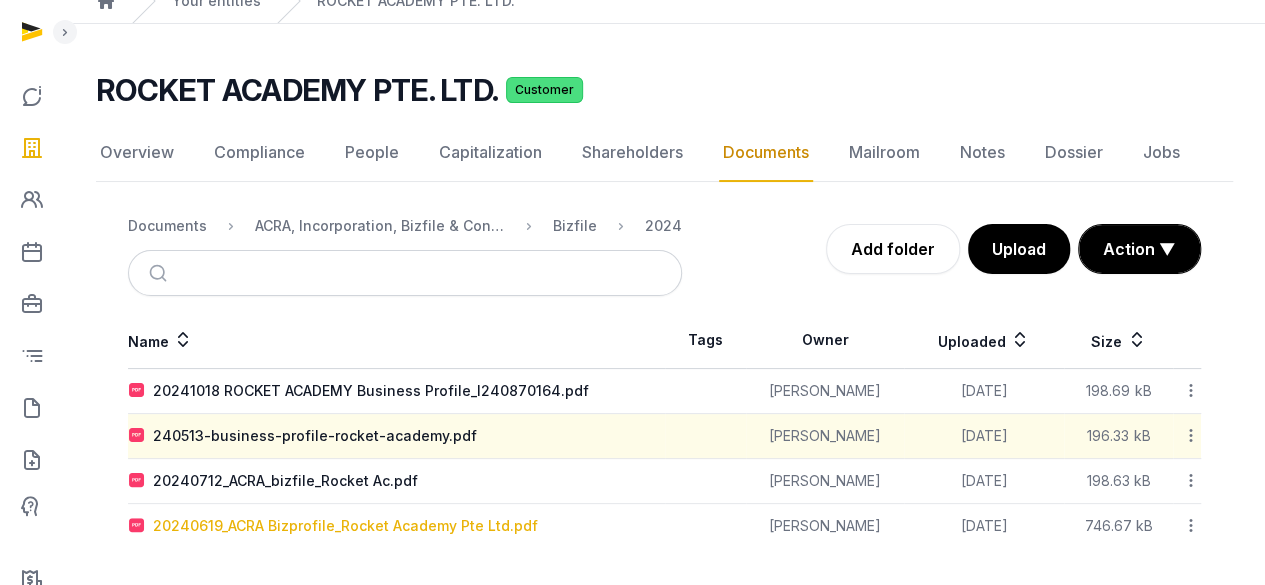 click on "20240619_ACRA Bizprofile_Rocket Academy Pte Ltd.pdf" at bounding box center (345, 526) 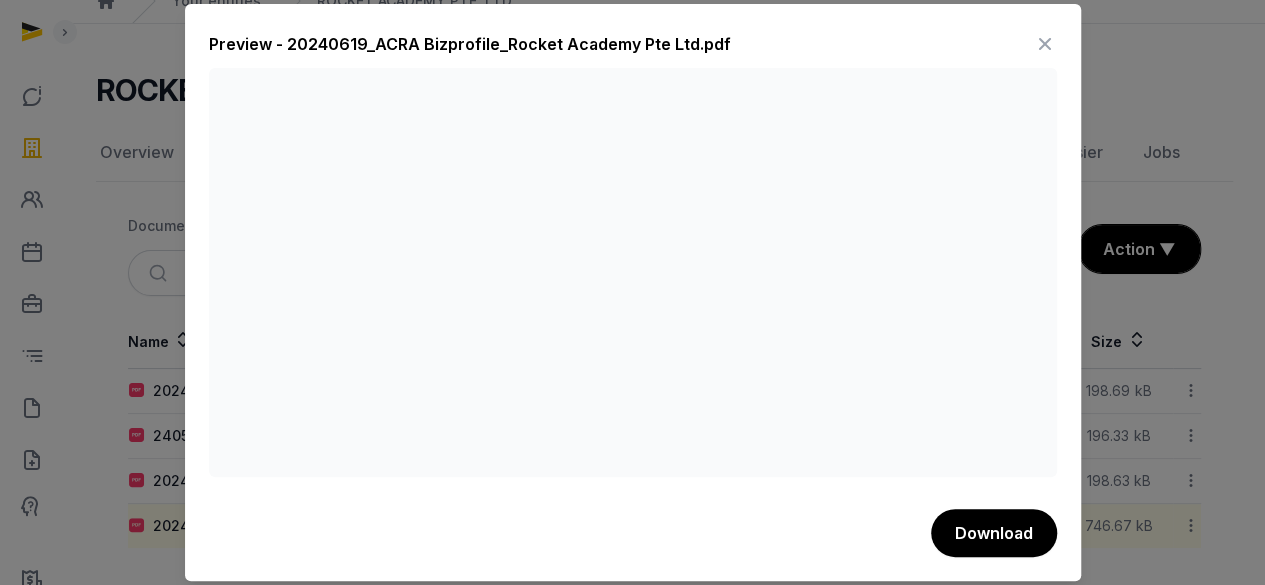 click at bounding box center [1045, 44] 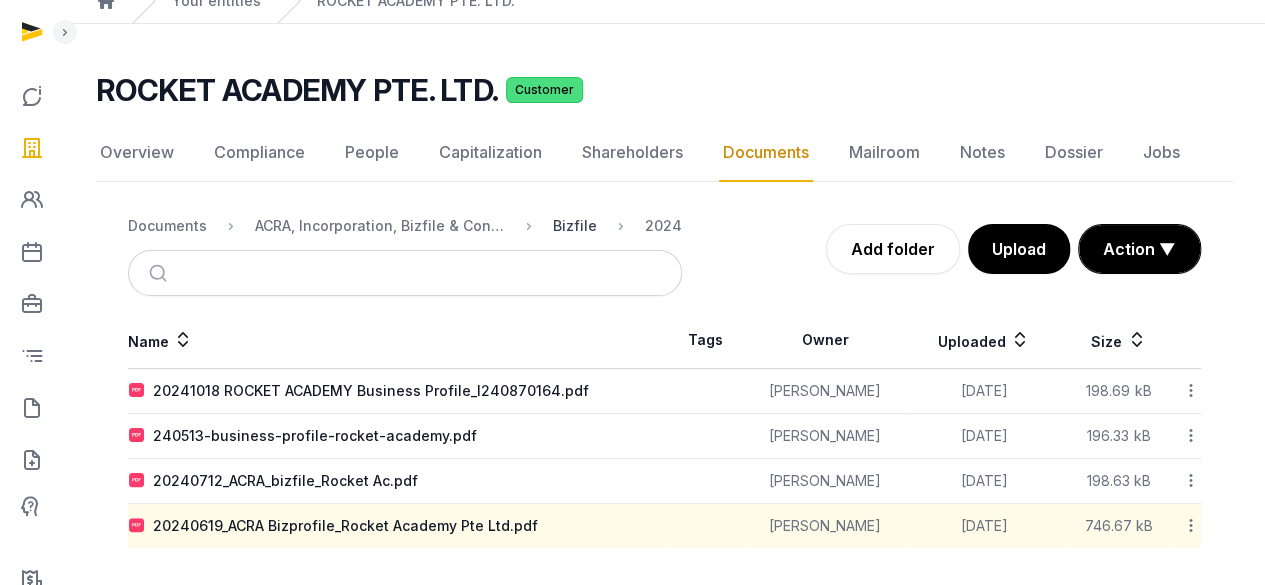 click on "Bizfile" at bounding box center (575, 226) 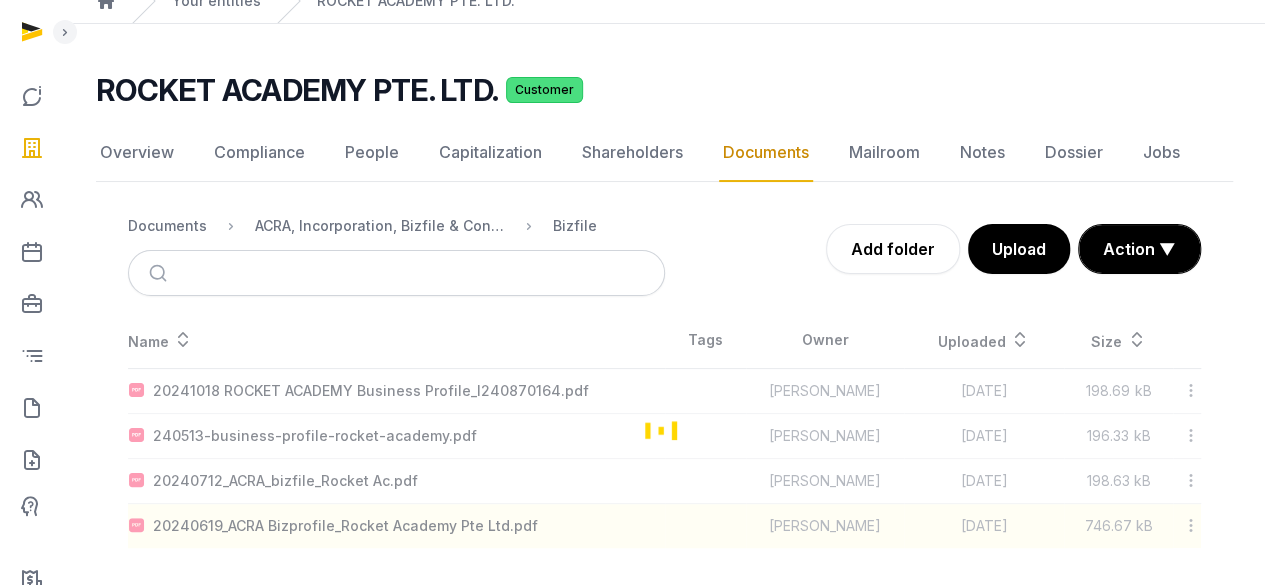 scroll, scrollTop: 0, scrollLeft: 0, axis: both 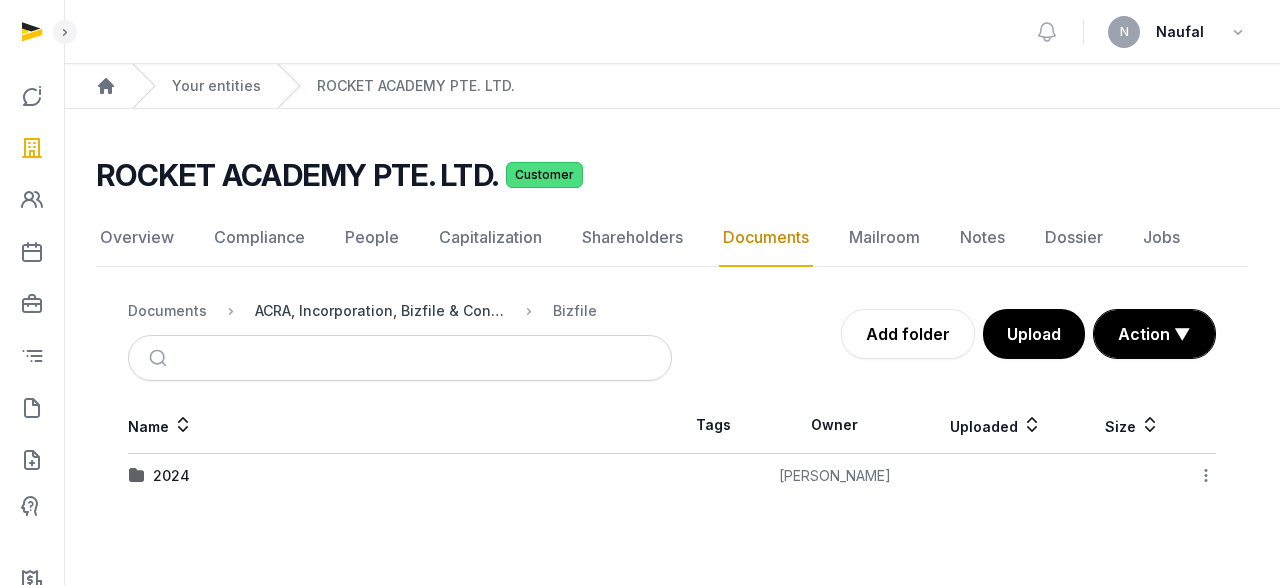 click on "ACRA, Incorporation, Bizfile & Constitution" at bounding box center (380, 311) 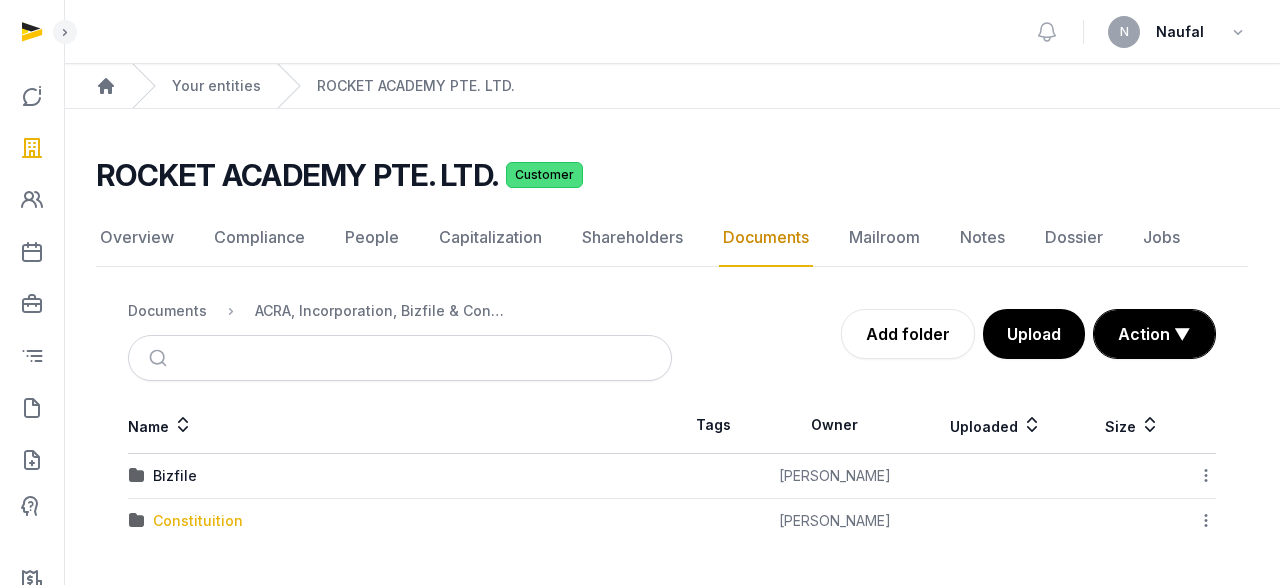 click on "Constituition" at bounding box center (198, 521) 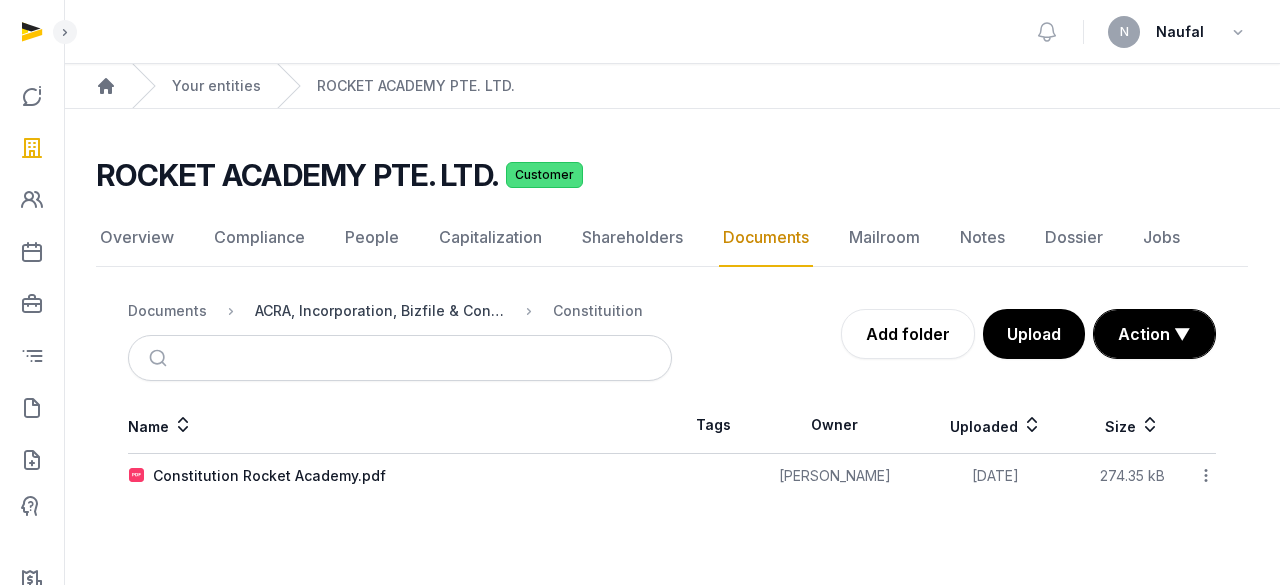 click on "ACRA, Incorporation, Bizfile & Constitution" at bounding box center (380, 311) 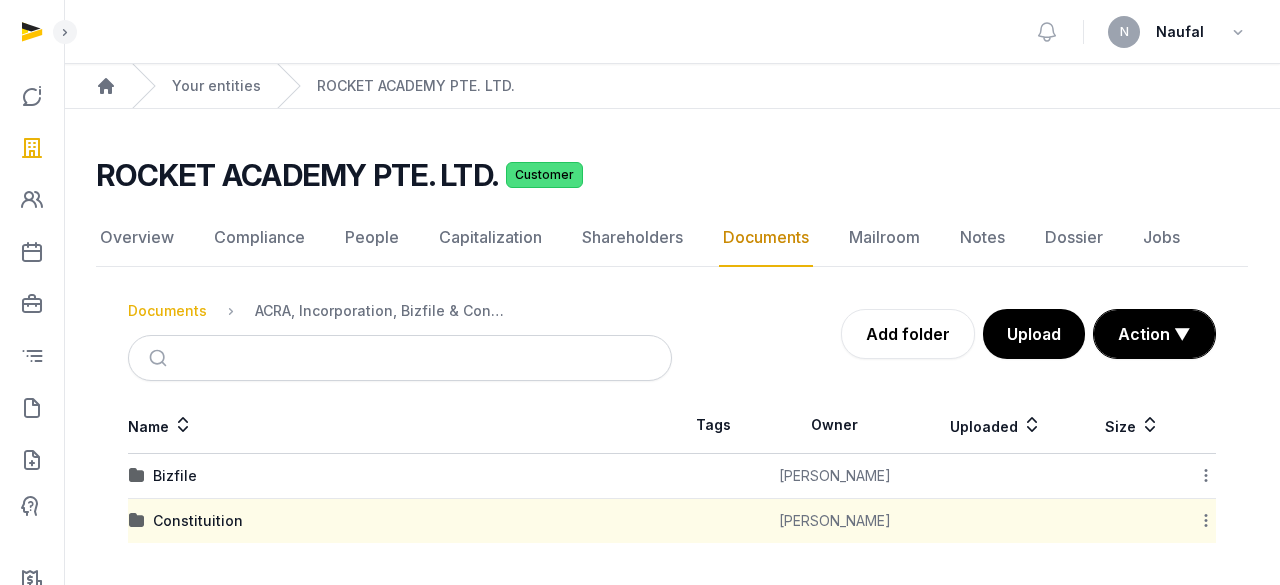 click on "Documents" at bounding box center [167, 311] 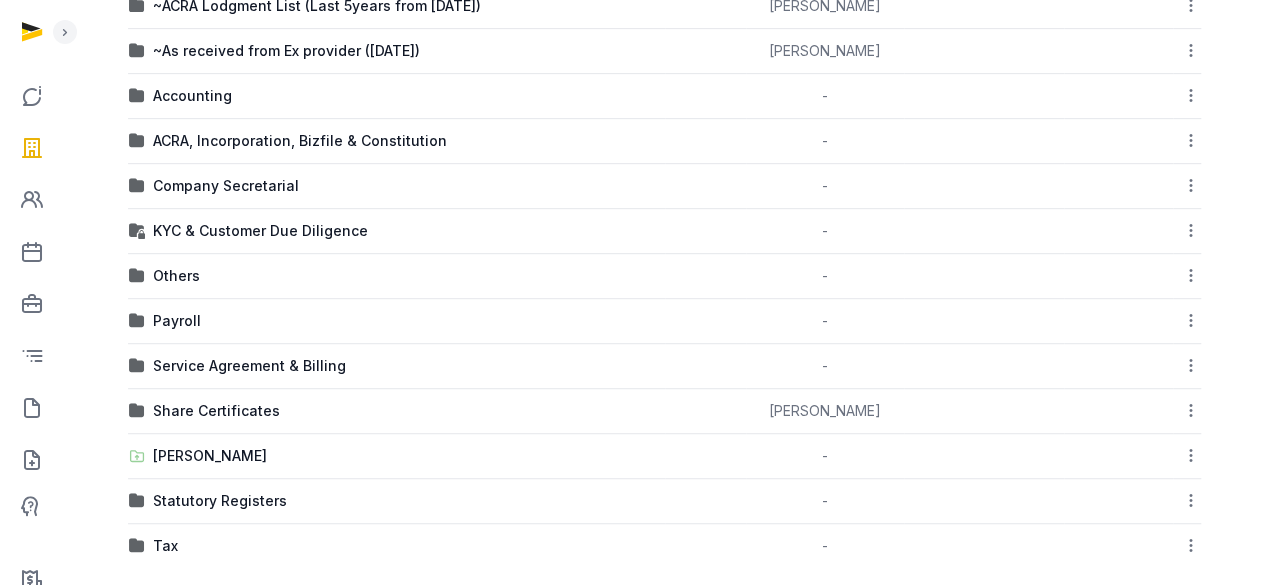 scroll, scrollTop: 455, scrollLeft: 0, axis: vertical 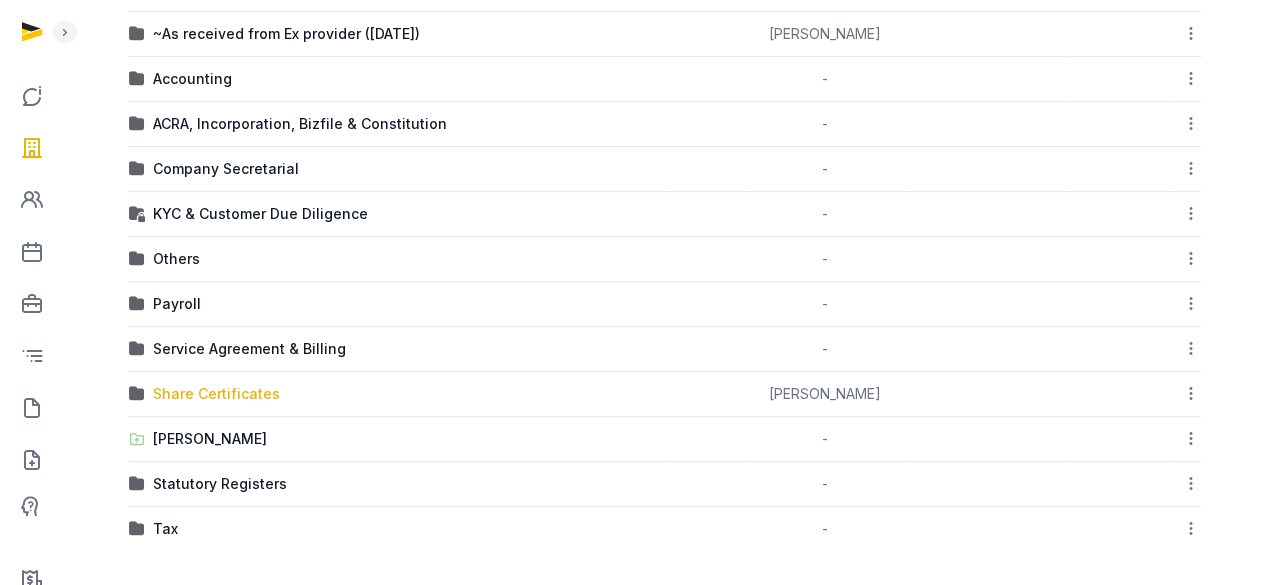 click on "Share Certificates" at bounding box center [216, 394] 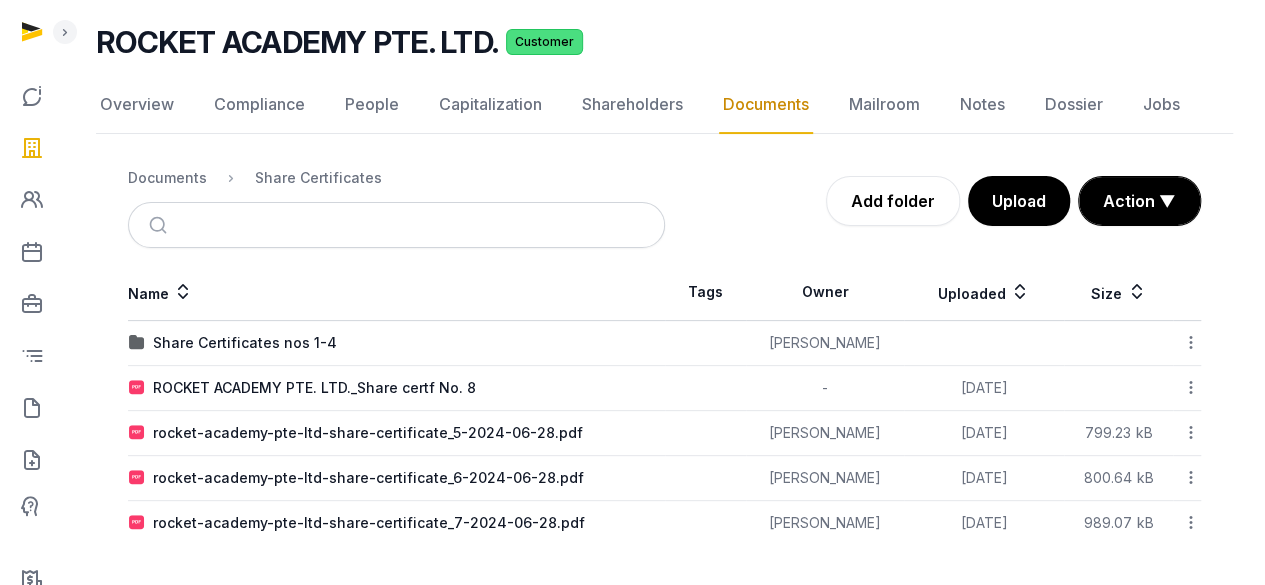 scroll, scrollTop: 130, scrollLeft: 0, axis: vertical 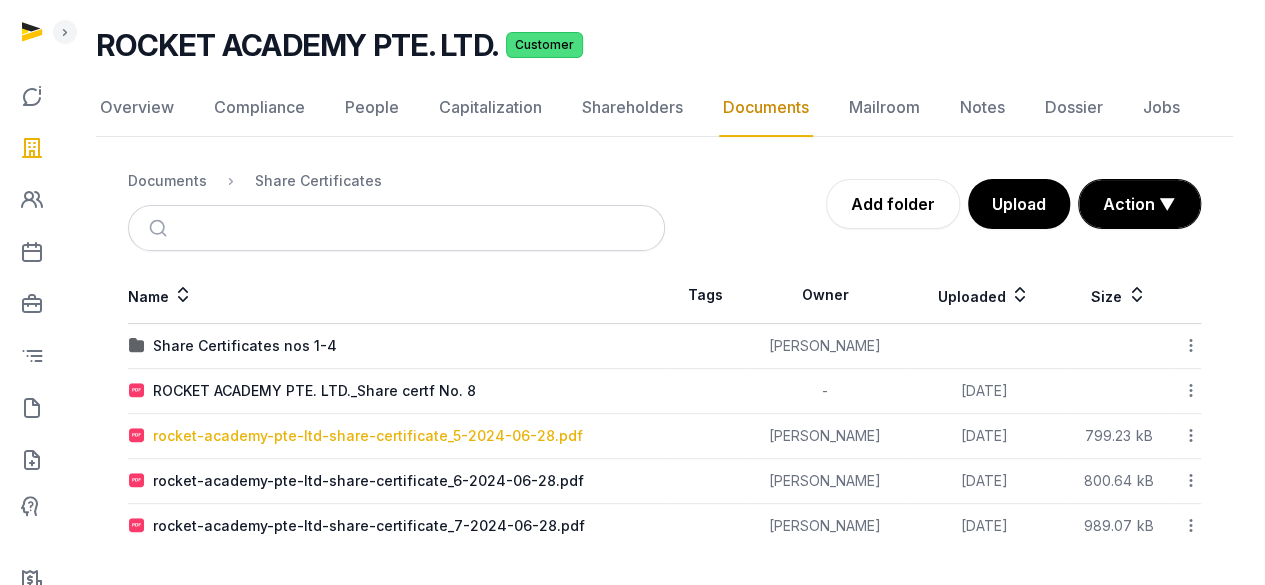 click on "rocket-academy-pte-ltd-share-certificate_5-2024-06-28.pdf" at bounding box center (368, 436) 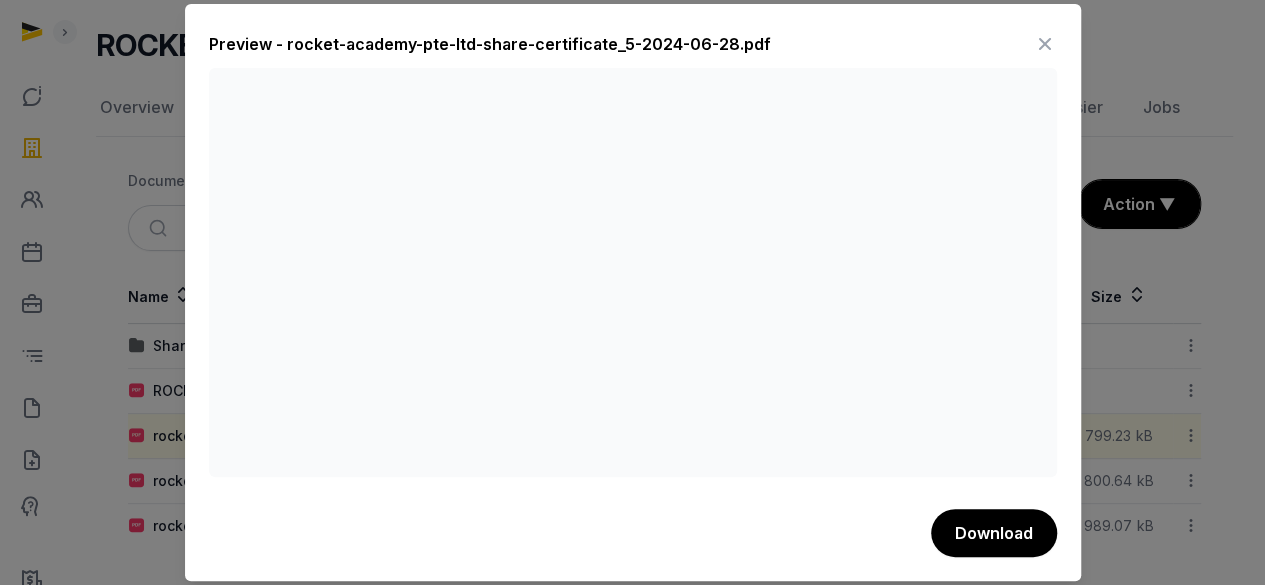 click at bounding box center [1045, 44] 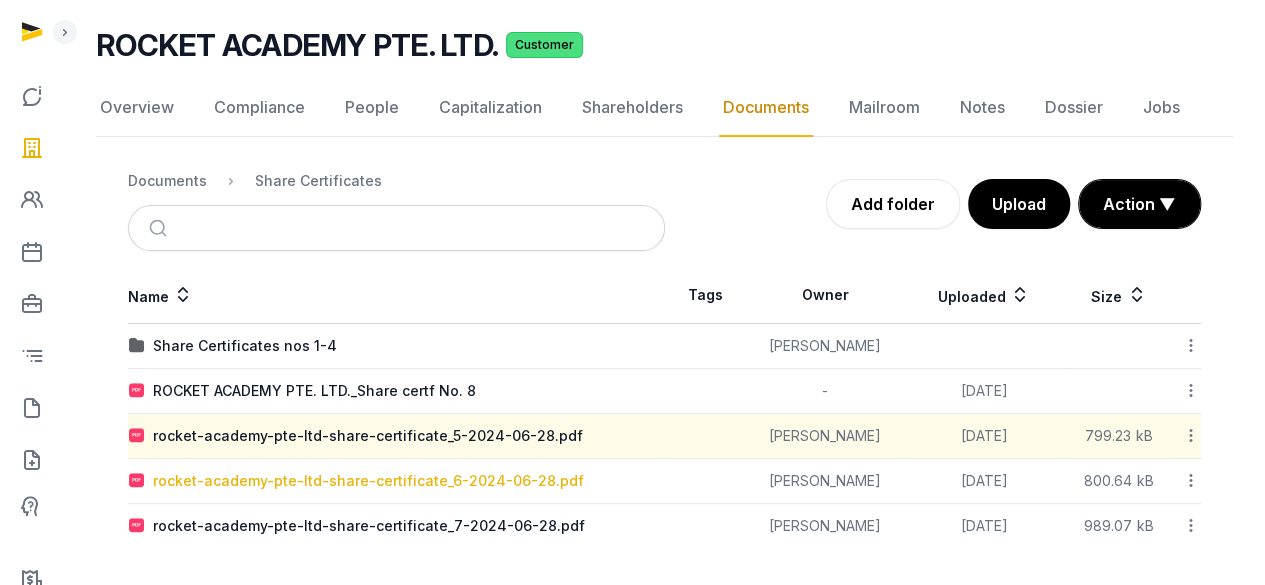 click on "rocket-academy-pte-ltd-share-certificate_6-2024-06-28.pdf" at bounding box center [368, 481] 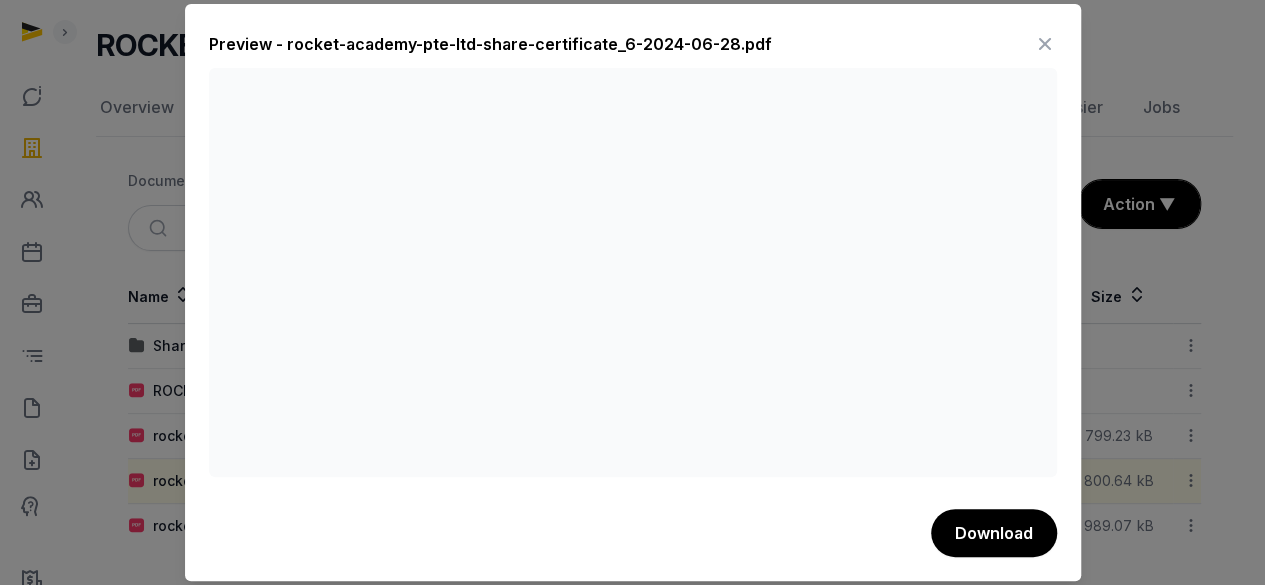 click at bounding box center (1045, 44) 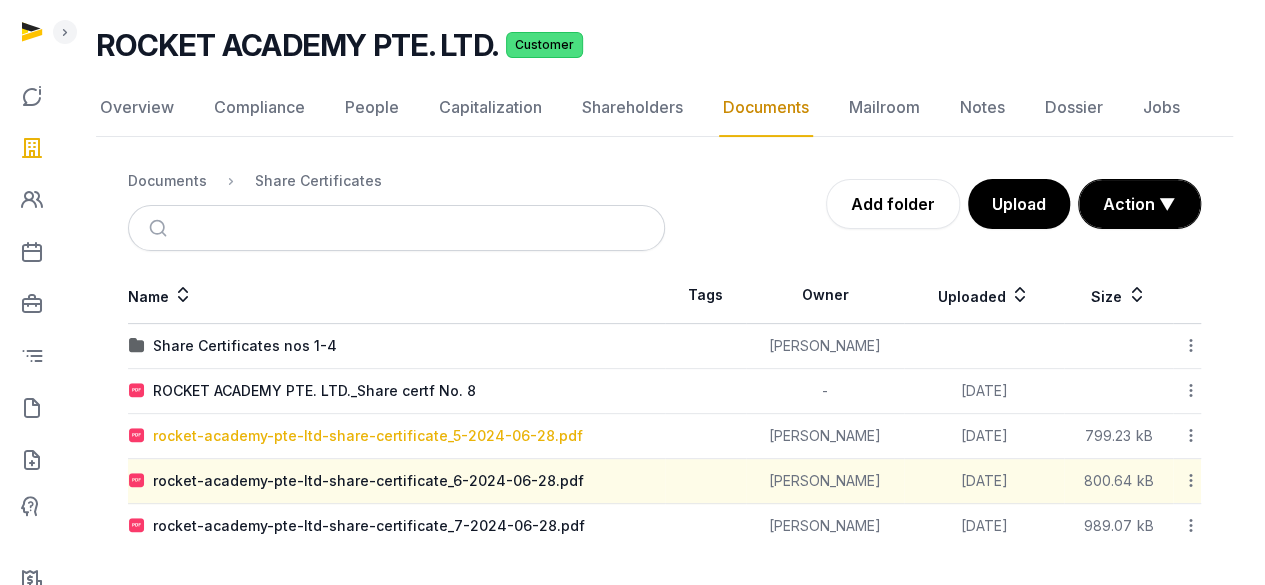 click on "rocket-academy-pte-ltd-share-certificate_5-2024-06-28.pdf" at bounding box center (368, 436) 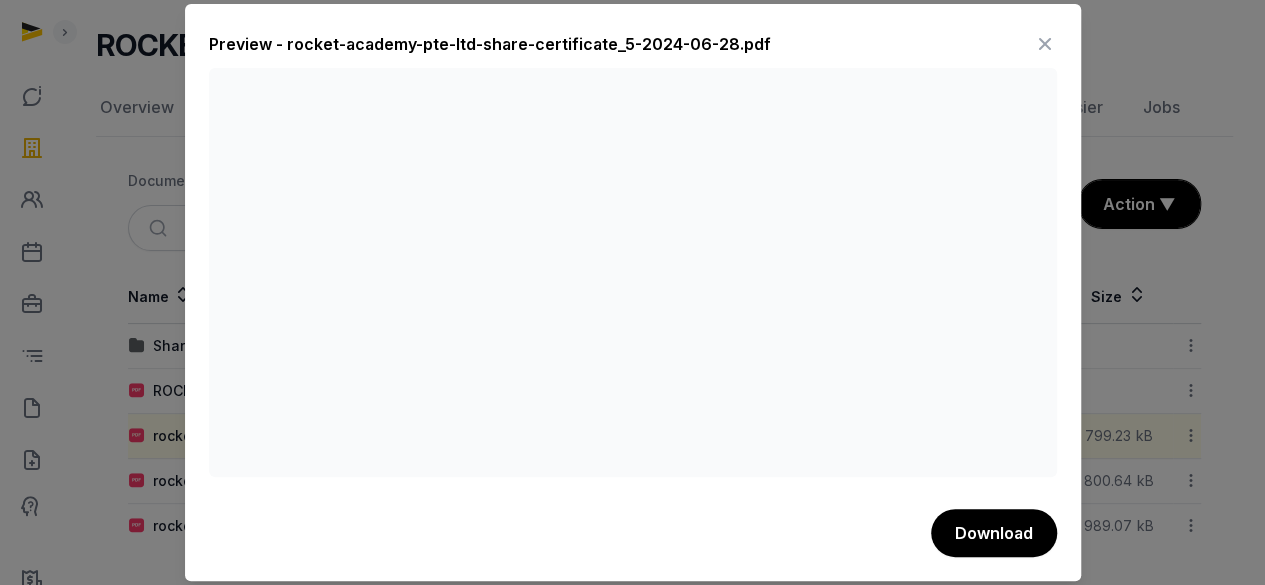 click at bounding box center (1045, 44) 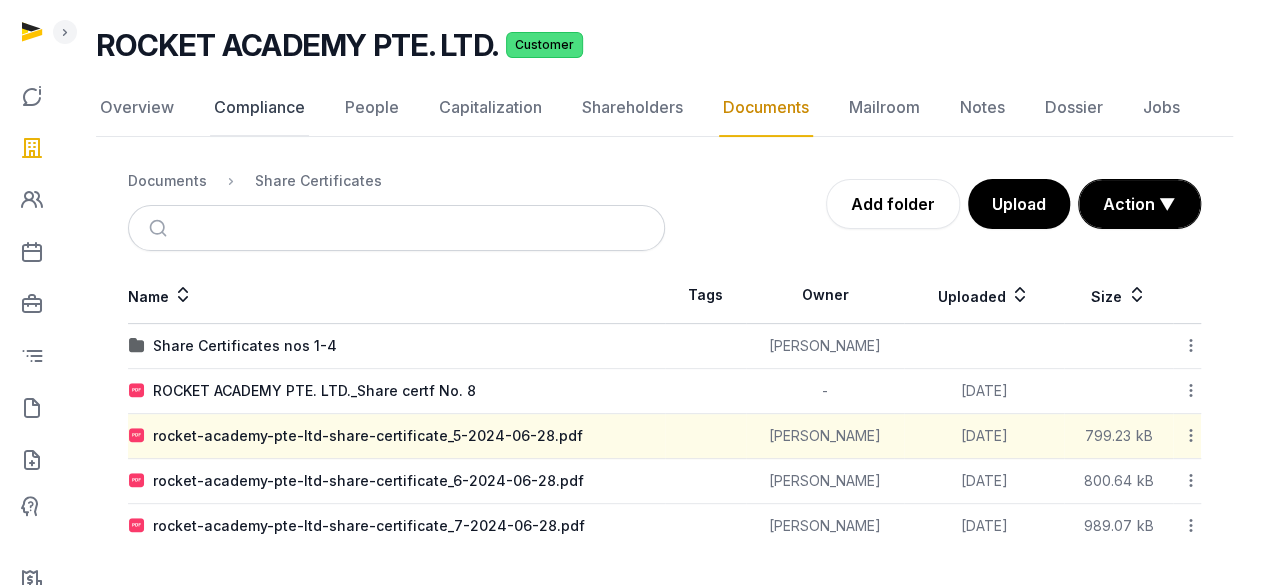 click on "Compliance" 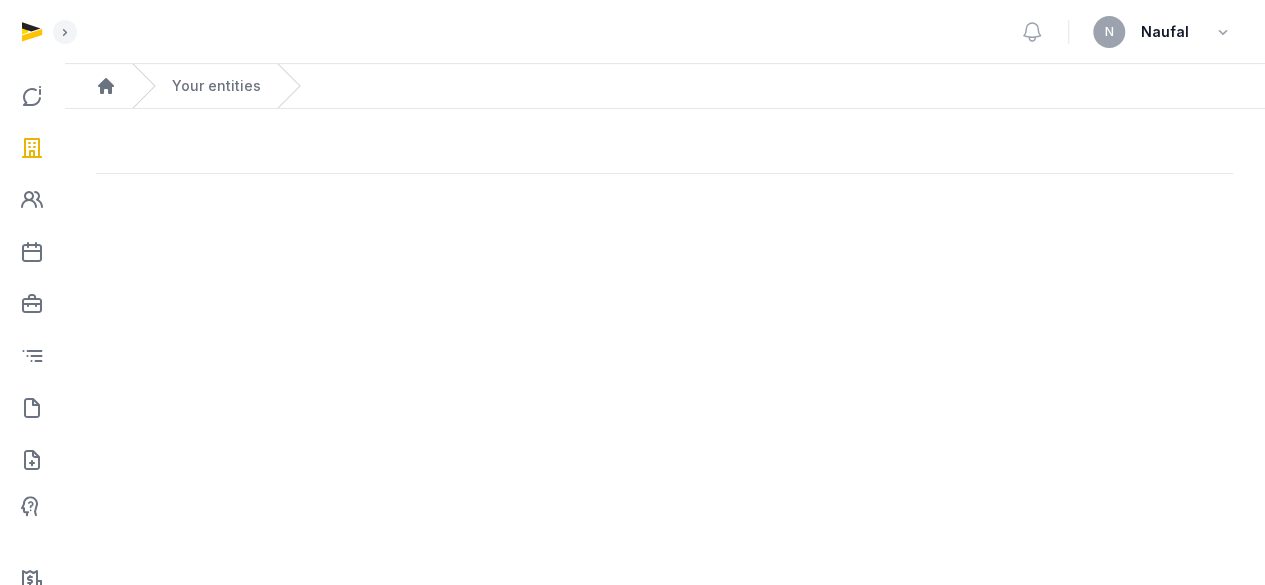 scroll, scrollTop: 0, scrollLeft: 0, axis: both 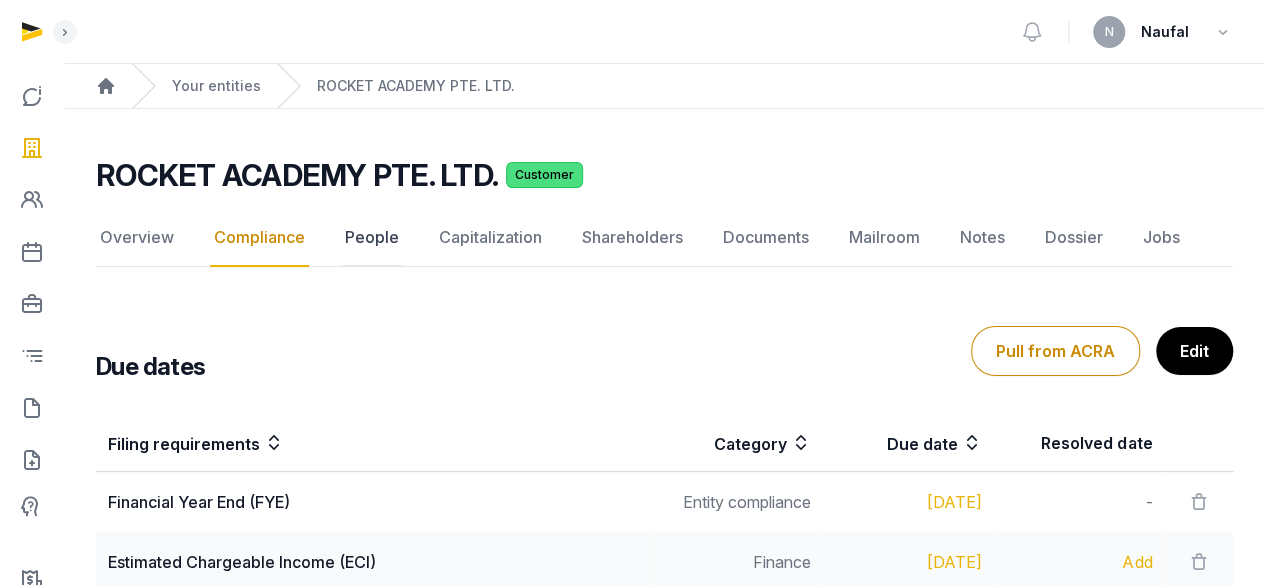 click on "People" 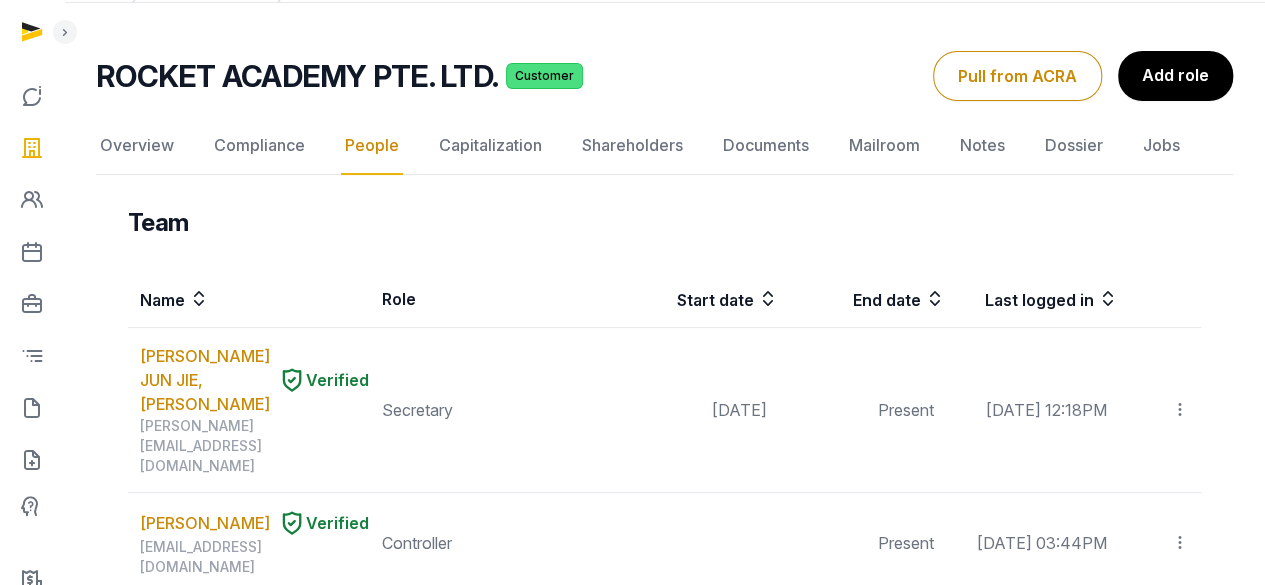 scroll, scrollTop: 100, scrollLeft: 0, axis: vertical 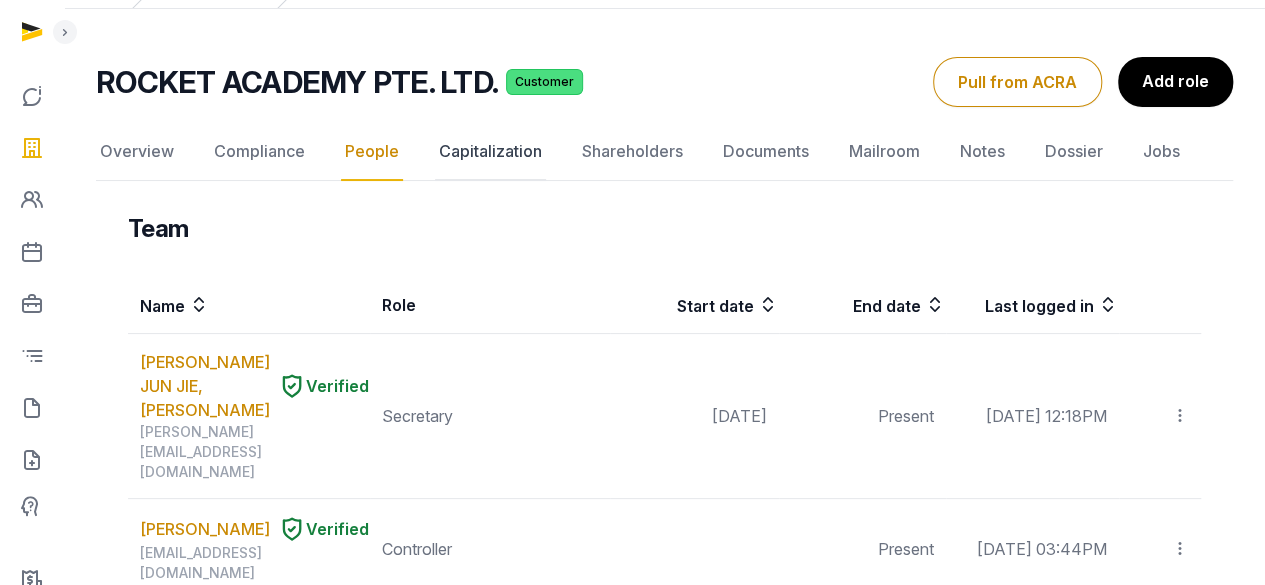 click on "Capitalization" 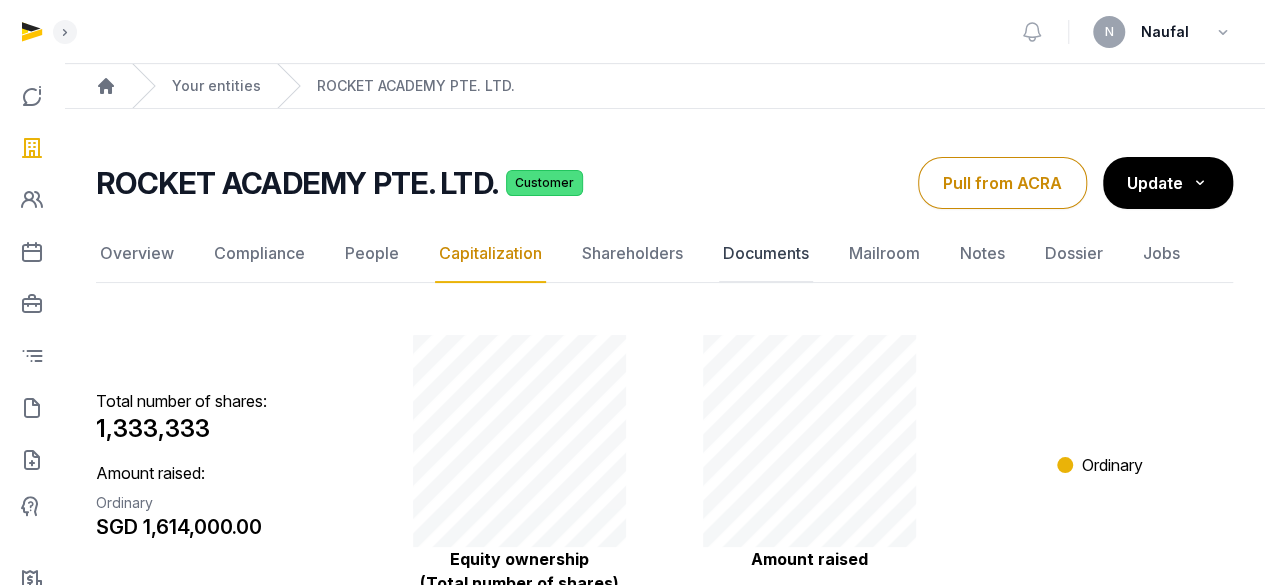 click on "Documents" 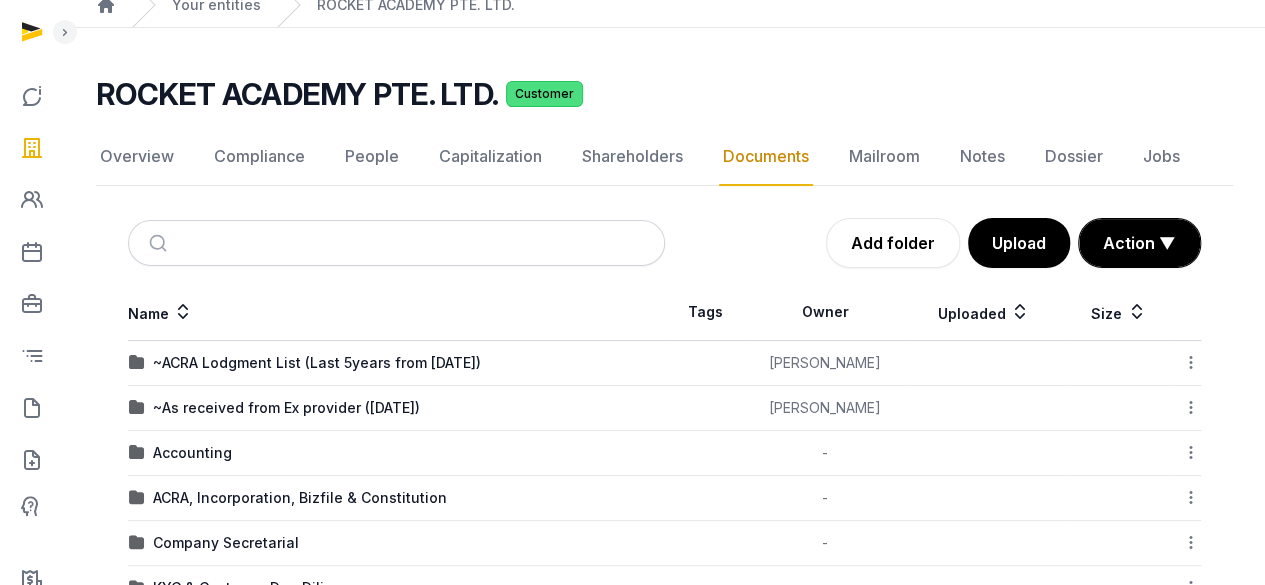 scroll, scrollTop: 200, scrollLeft: 0, axis: vertical 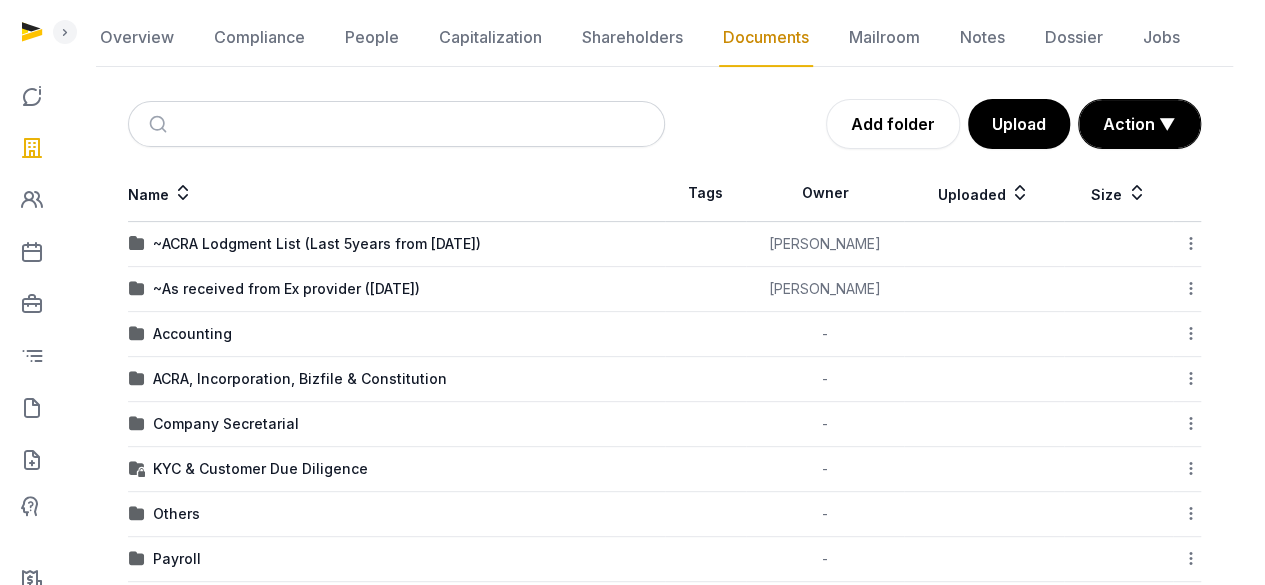 click on "ACRA, Incorporation, Bizfile & Constitution" at bounding box center (300, 379) 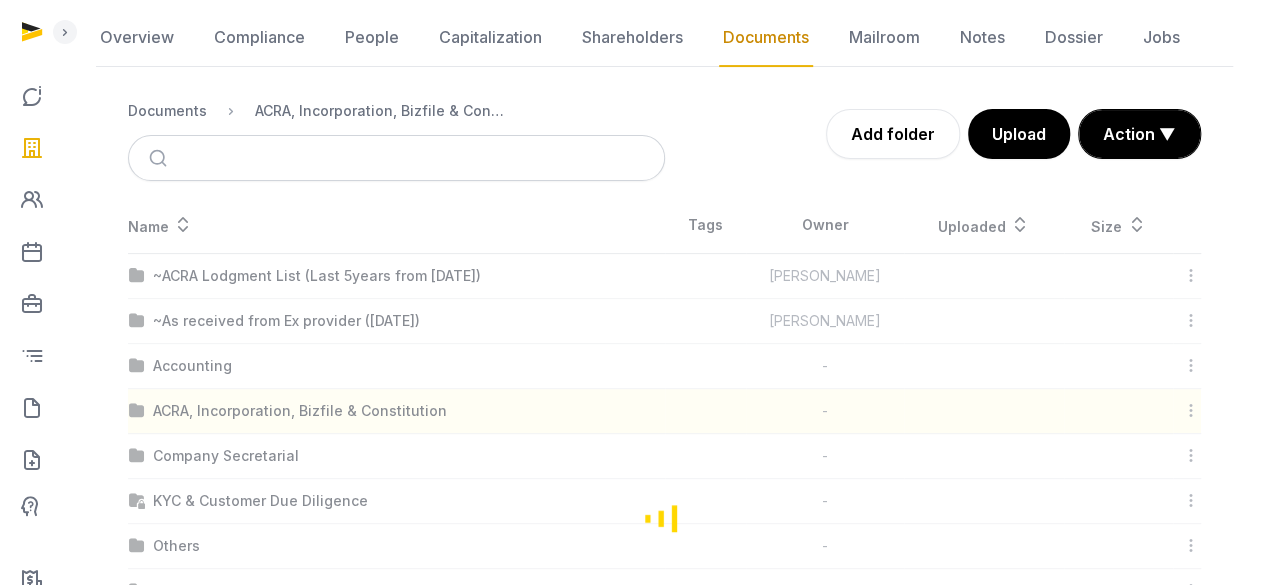 scroll, scrollTop: 0, scrollLeft: 0, axis: both 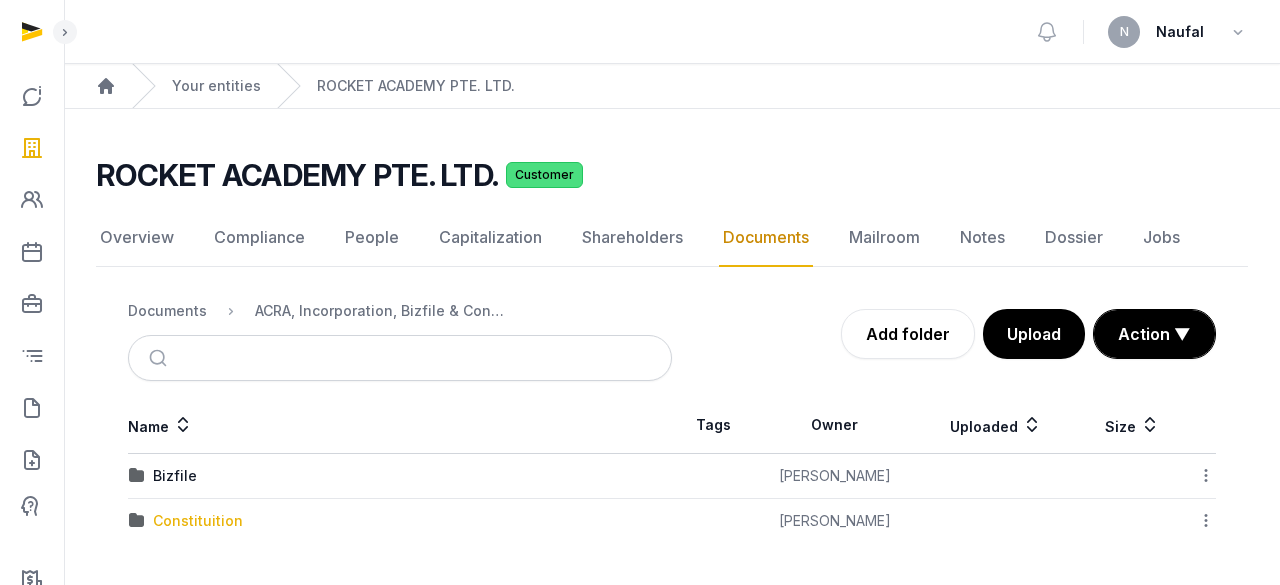 click on "Constituition" at bounding box center (198, 521) 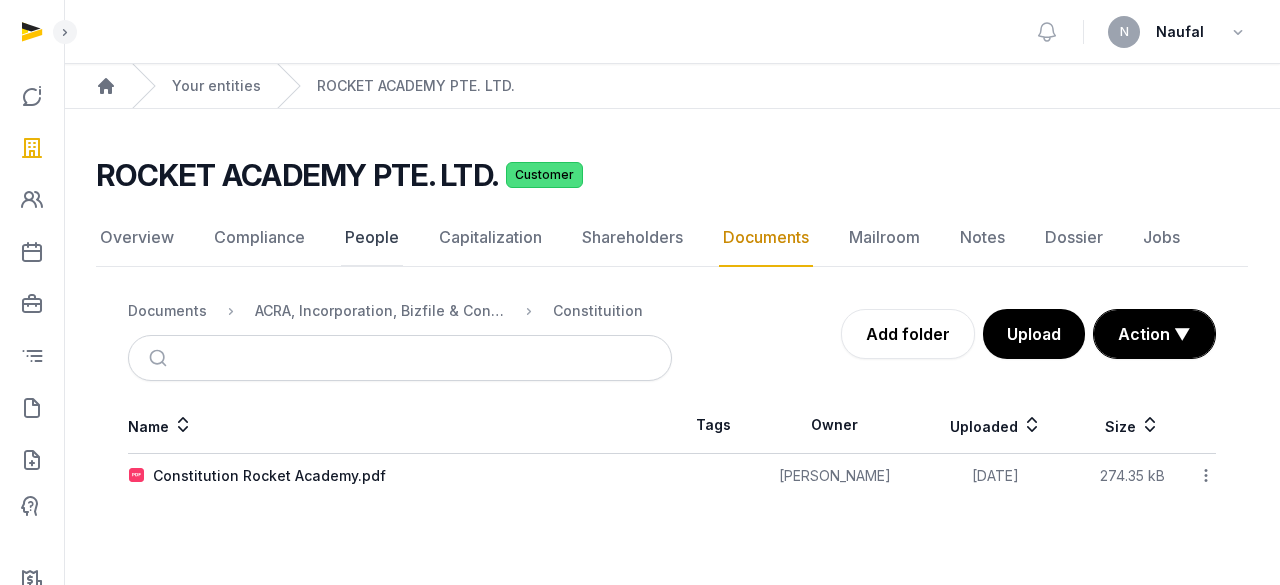 click on "People" 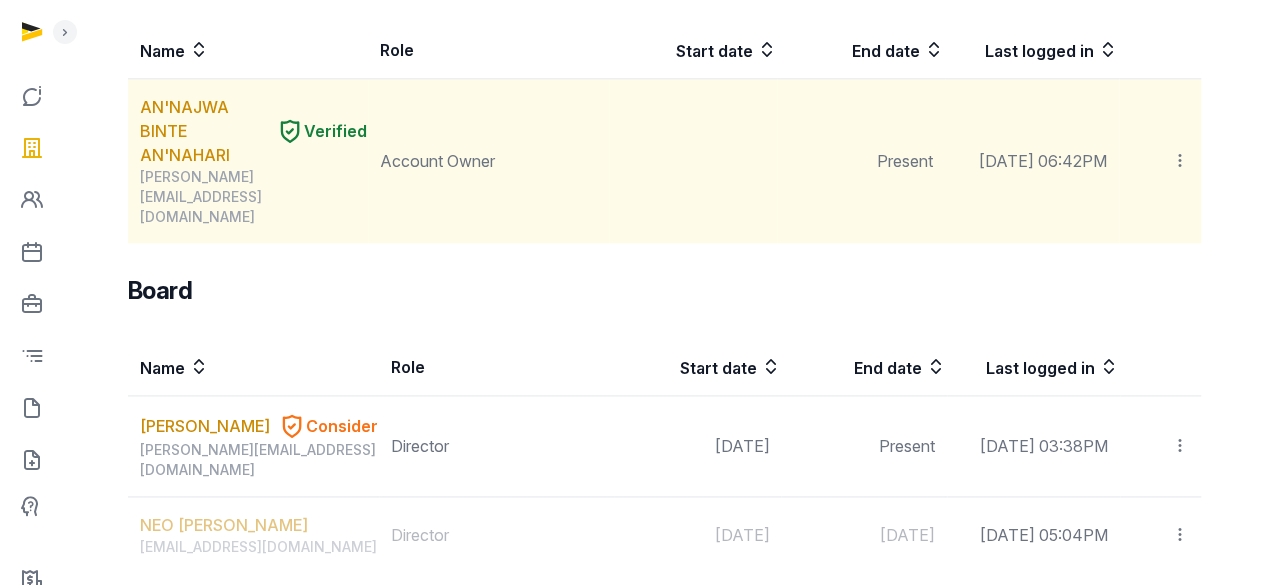 scroll, scrollTop: 1200, scrollLeft: 0, axis: vertical 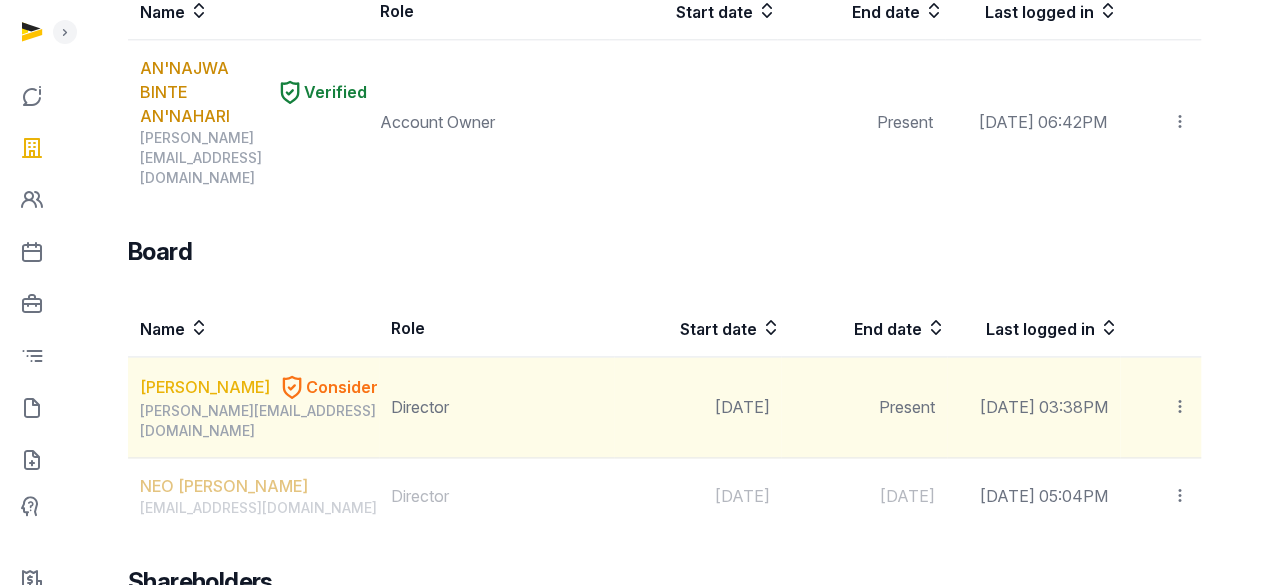 click on "[PERSON_NAME]" at bounding box center [205, 387] 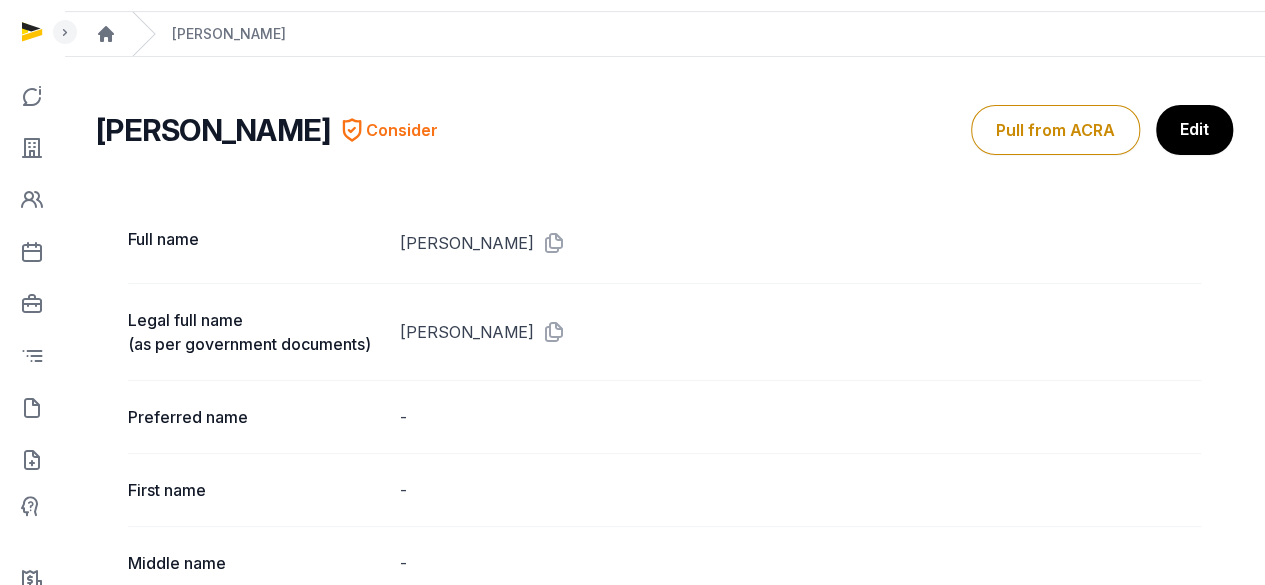 scroll, scrollTop: 0, scrollLeft: 0, axis: both 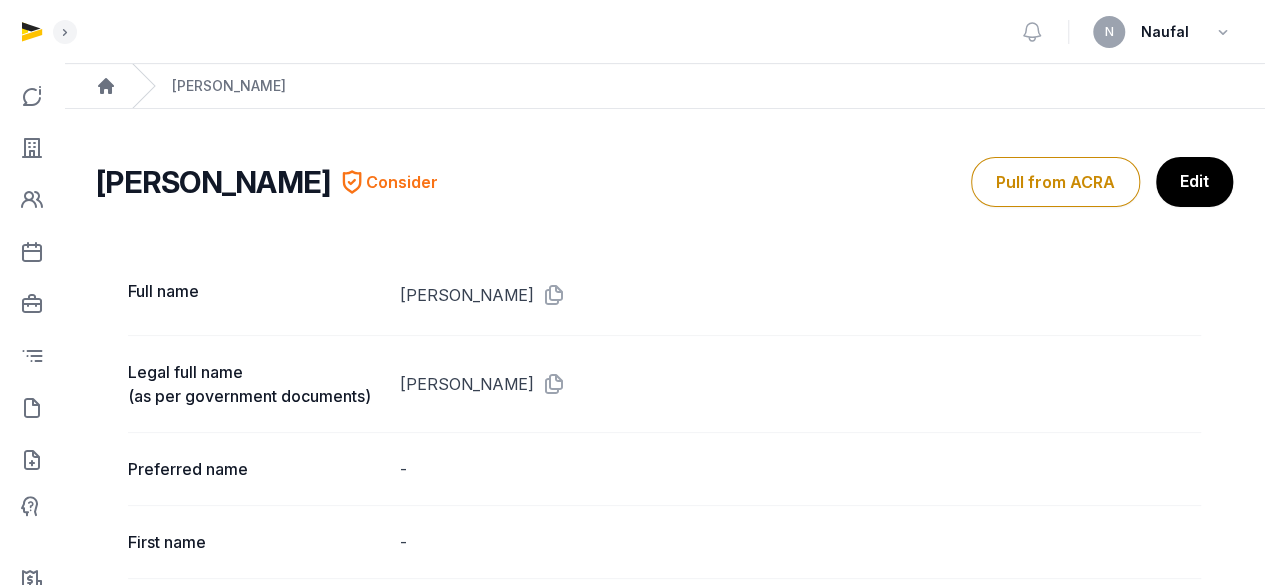 drag, startPoint x: 403, startPoint y: 297, endPoint x: 694, endPoint y: 299, distance: 291.00687 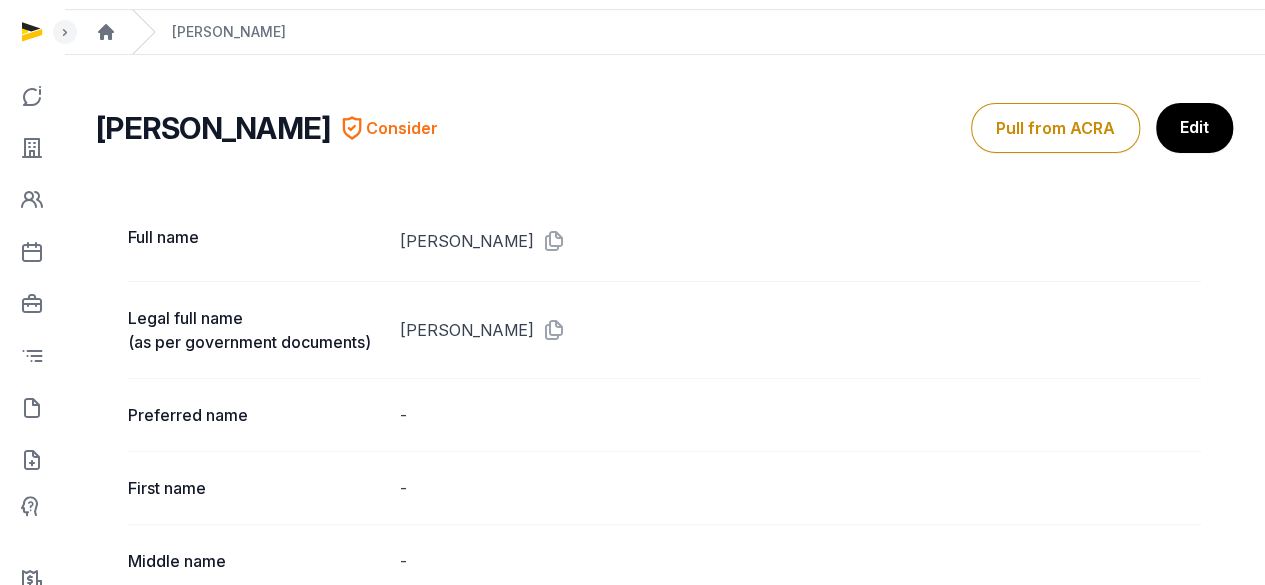 scroll, scrollTop: 0, scrollLeft: 0, axis: both 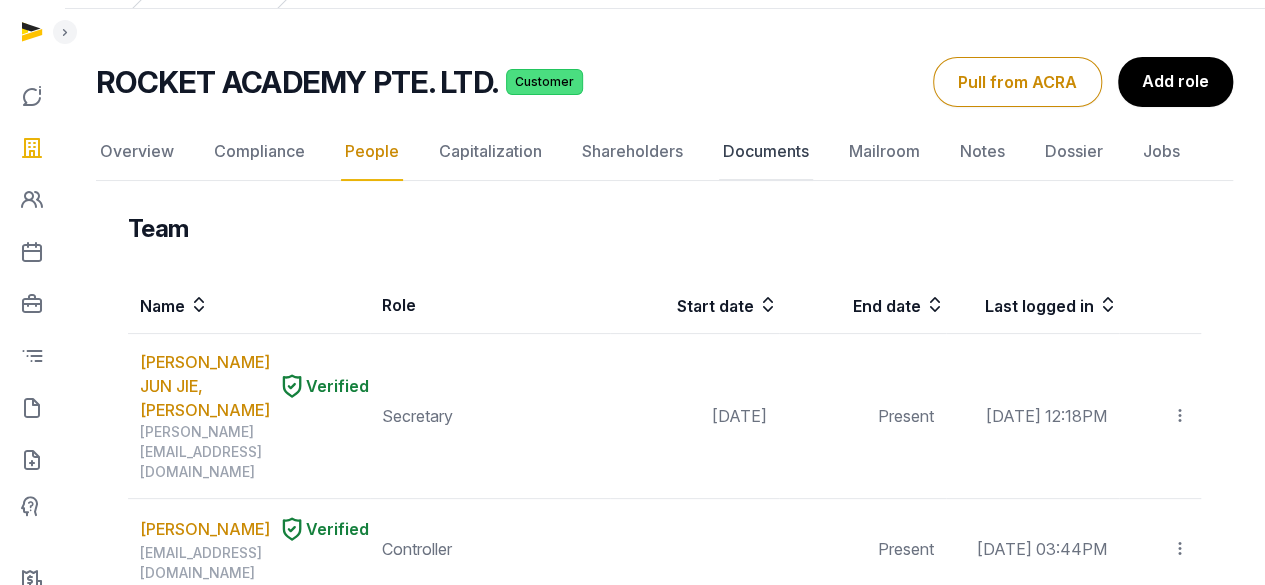 click on "Documents" 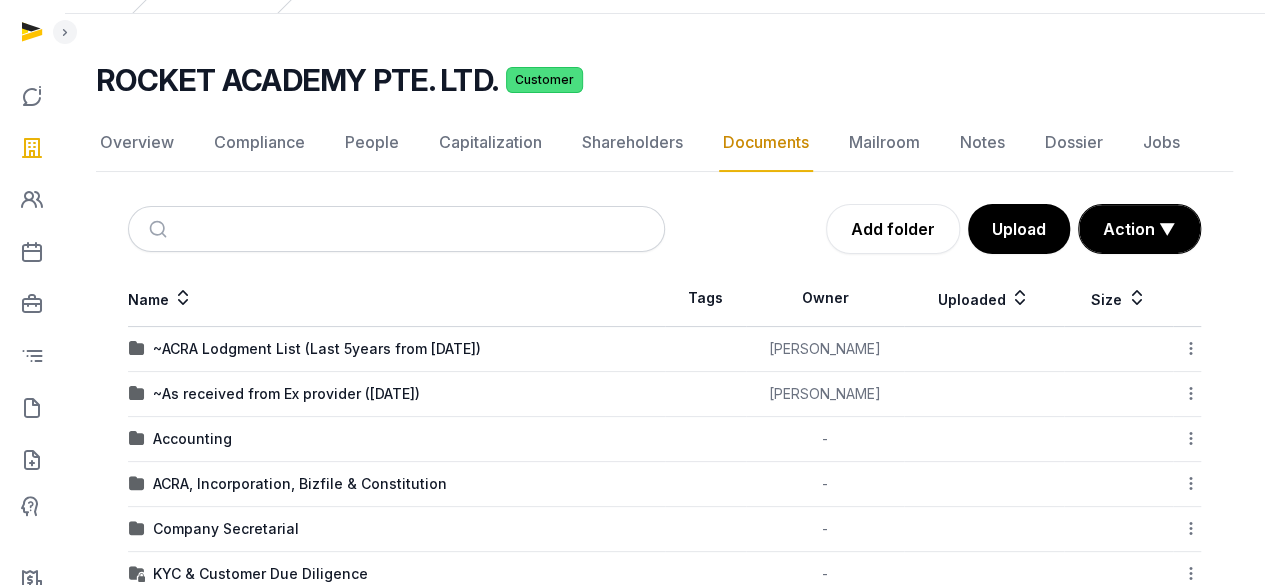 scroll, scrollTop: 200, scrollLeft: 0, axis: vertical 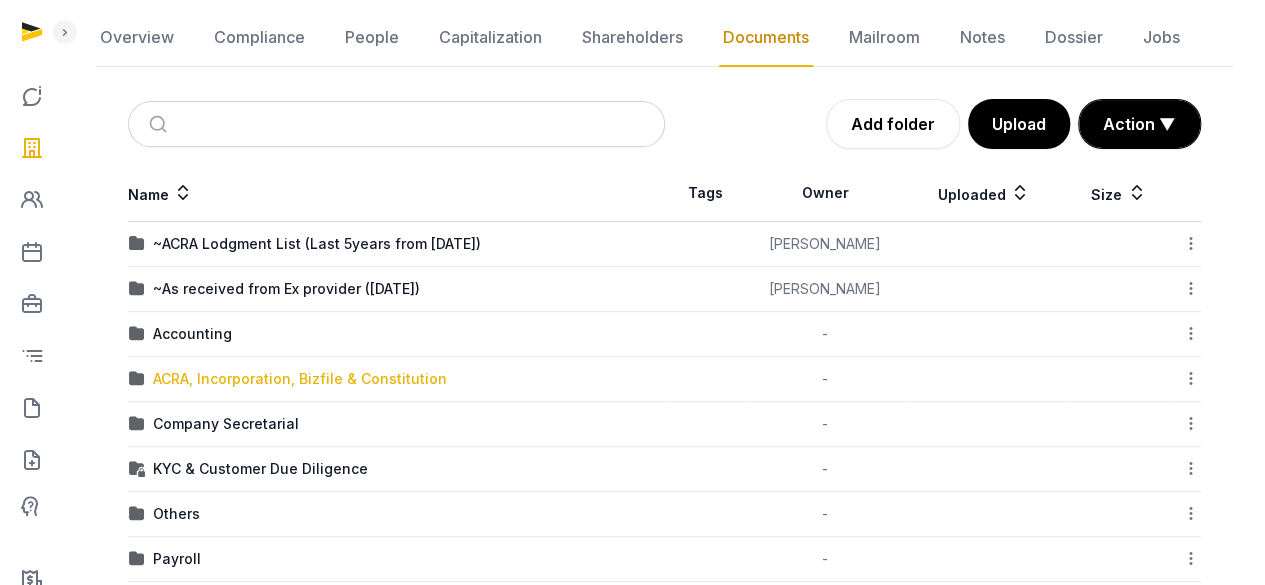 click on "ACRA, Incorporation, Bizfile & Constitution" at bounding box center [300, 379] 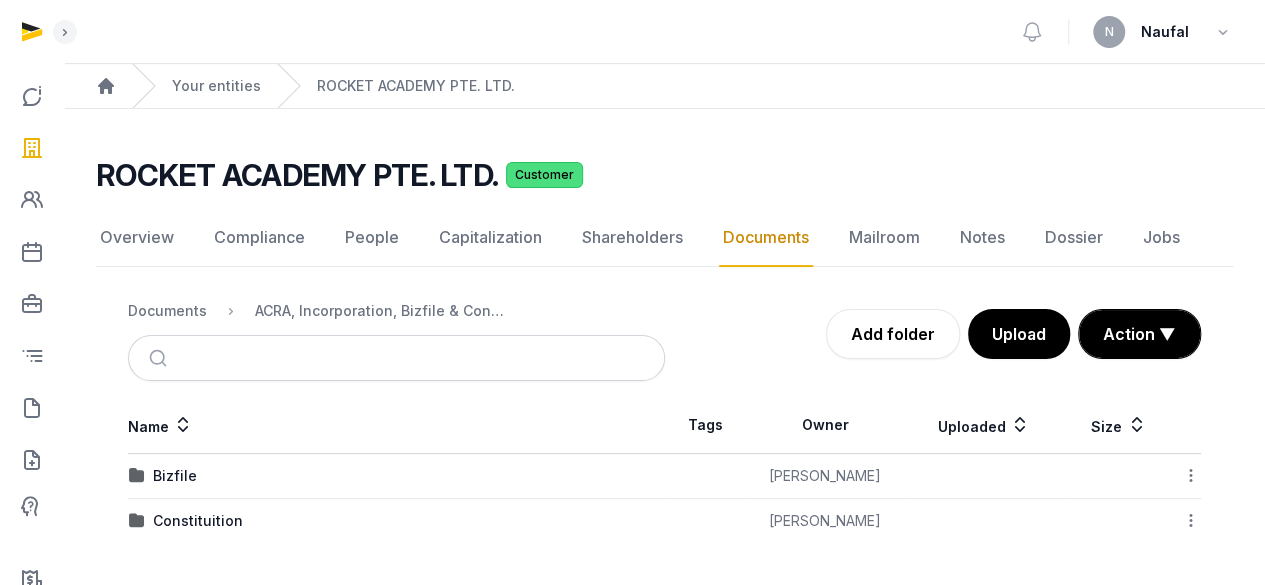 scroll, scrollTop: 0, scrollLeft: 0, axis: both 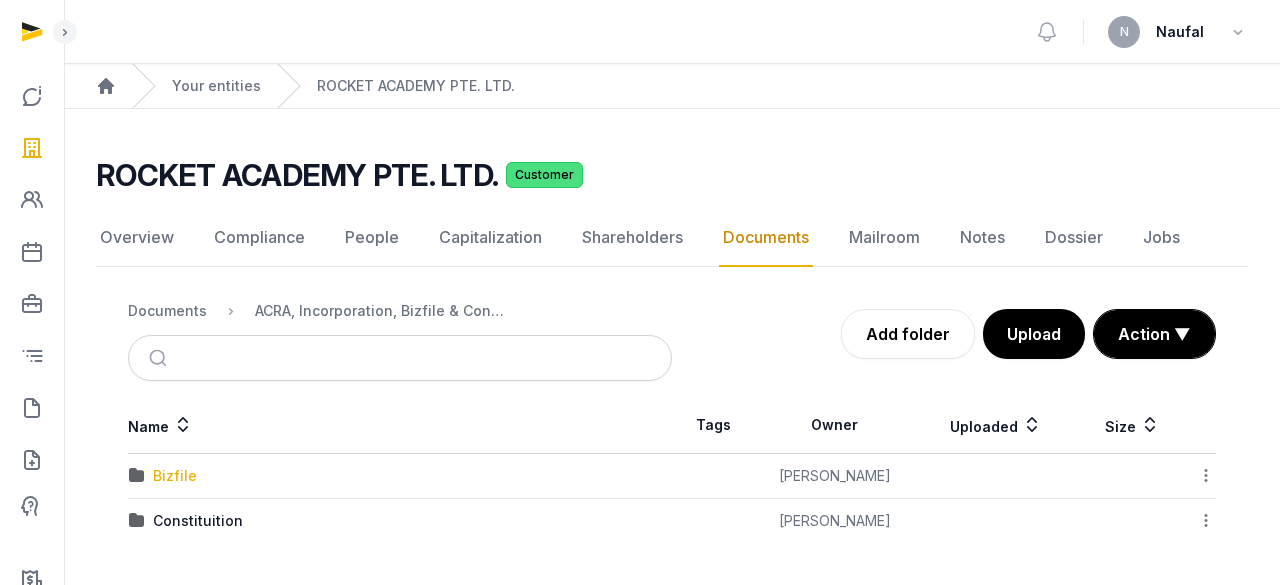 click on "Bizfile" at bounding box center [175, 476] 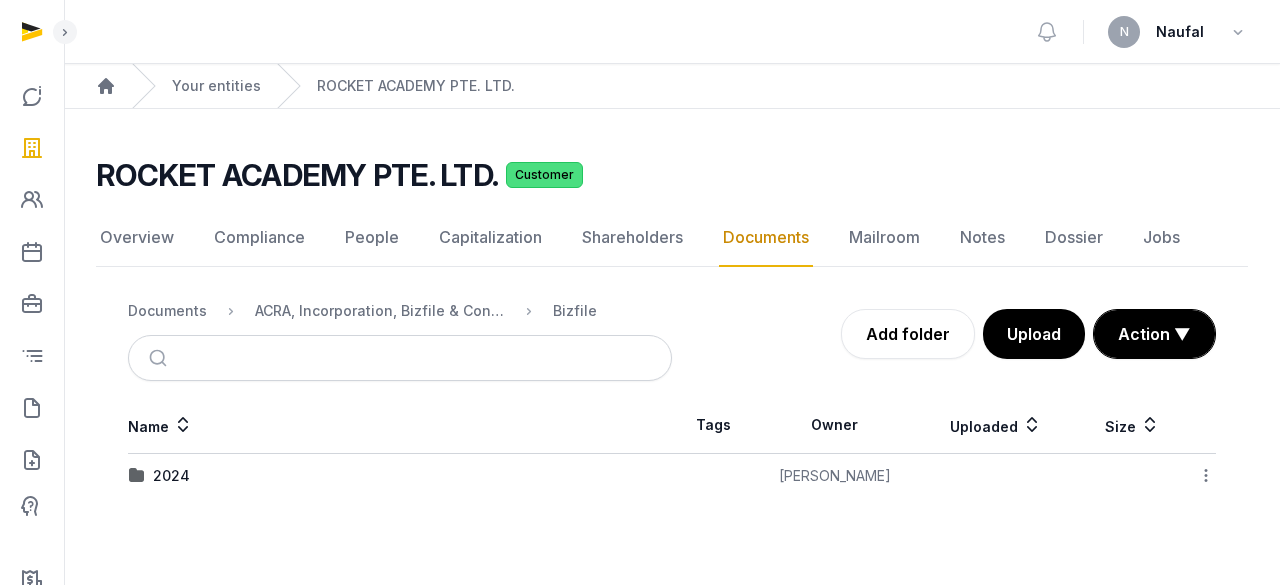 click at bounding box center [137, 476] 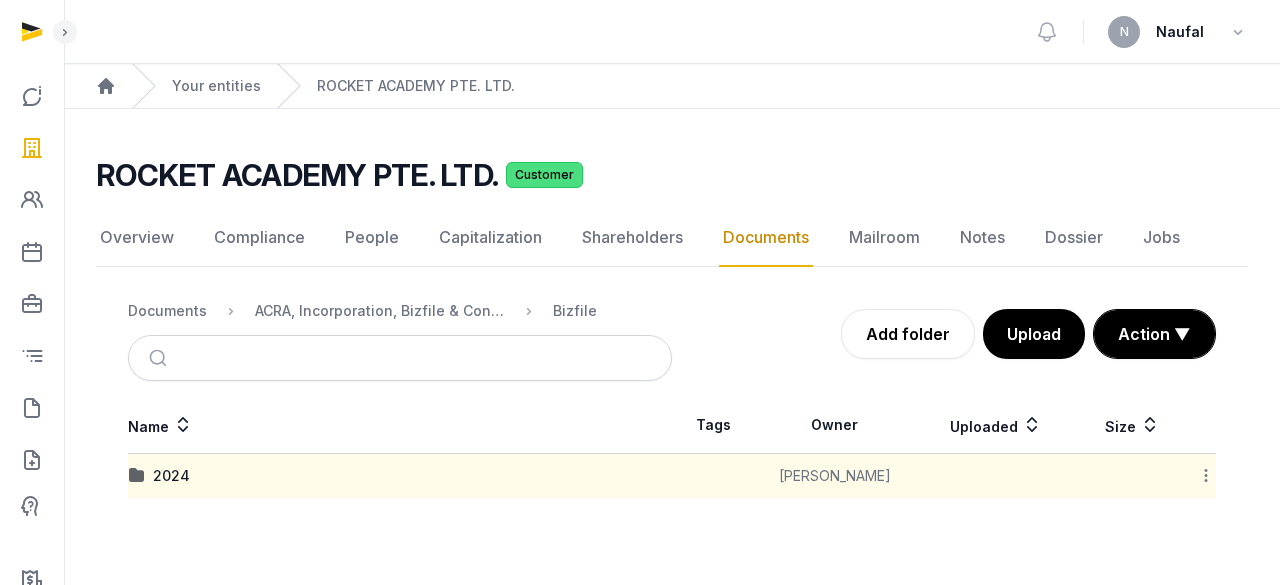 click on "2024" at bounding box center (400, 476) 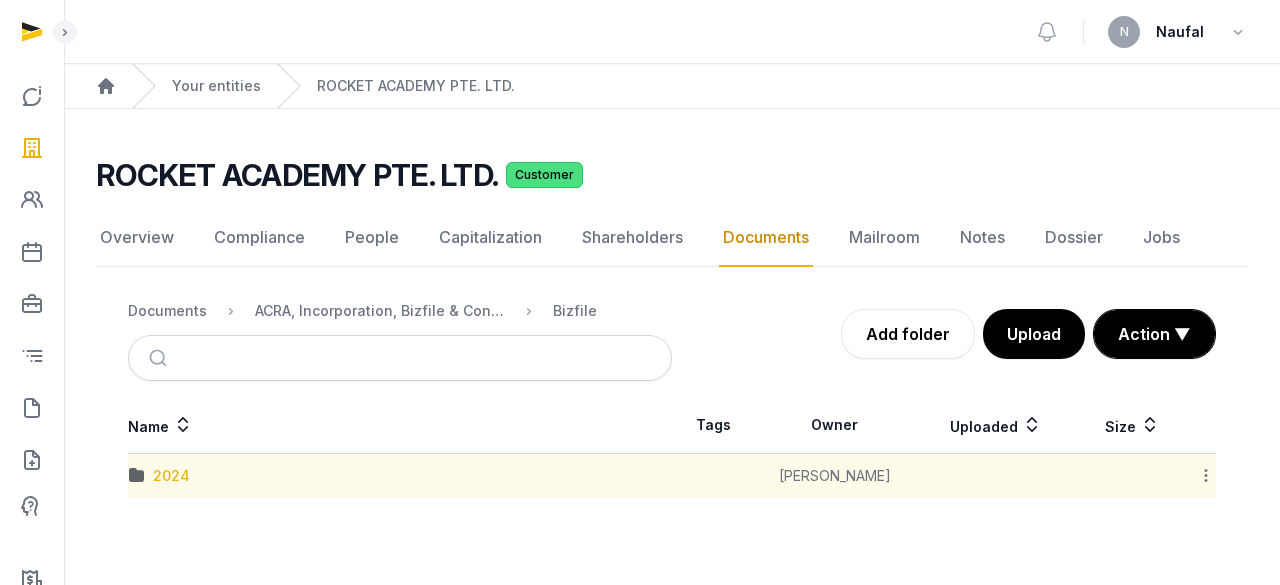 click on "2024" at bounding box center (171, 476) 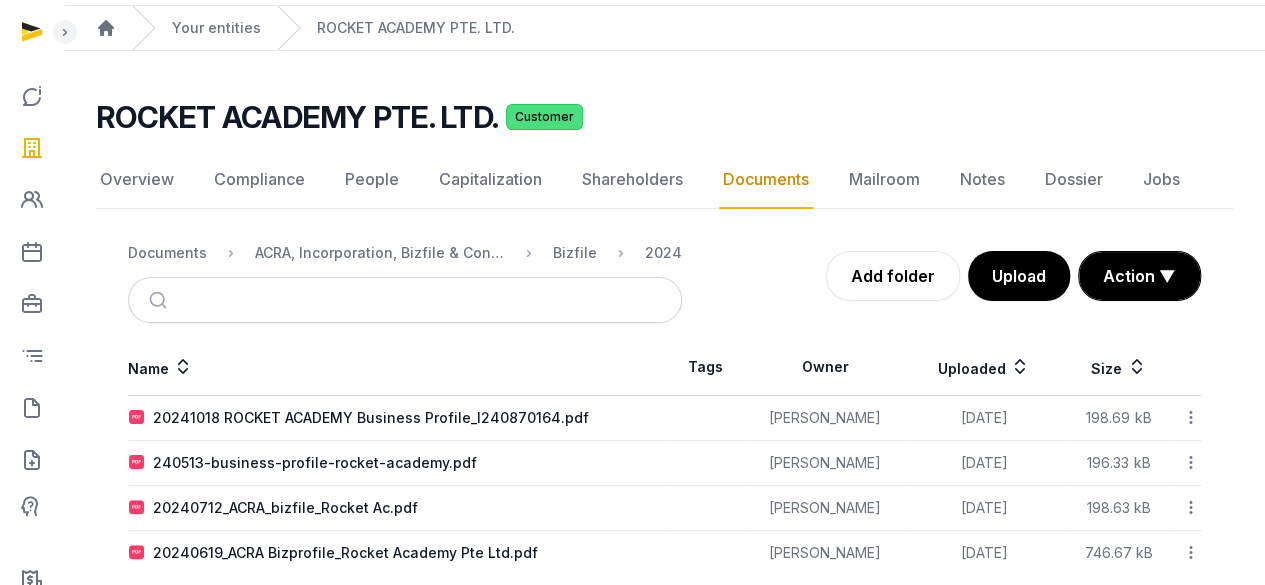 scroll, scrollTop: 85, scrollLeft: 0, axis: vertical 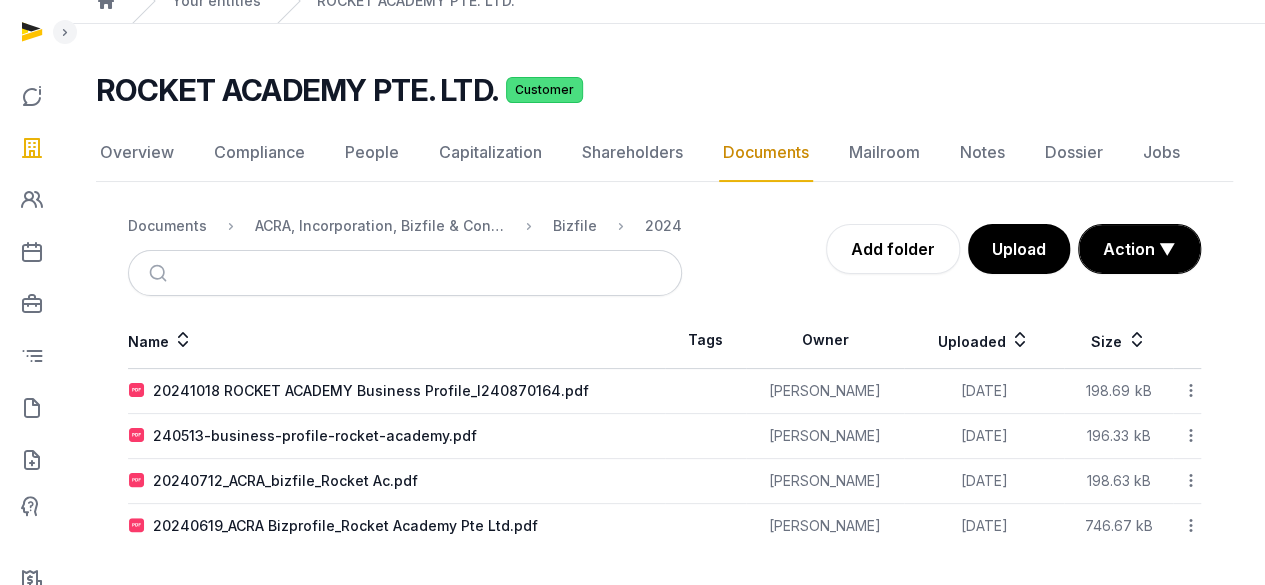 click on "240513-business-profile-rocket-academy.pdf" at bounding box center (315, 436) 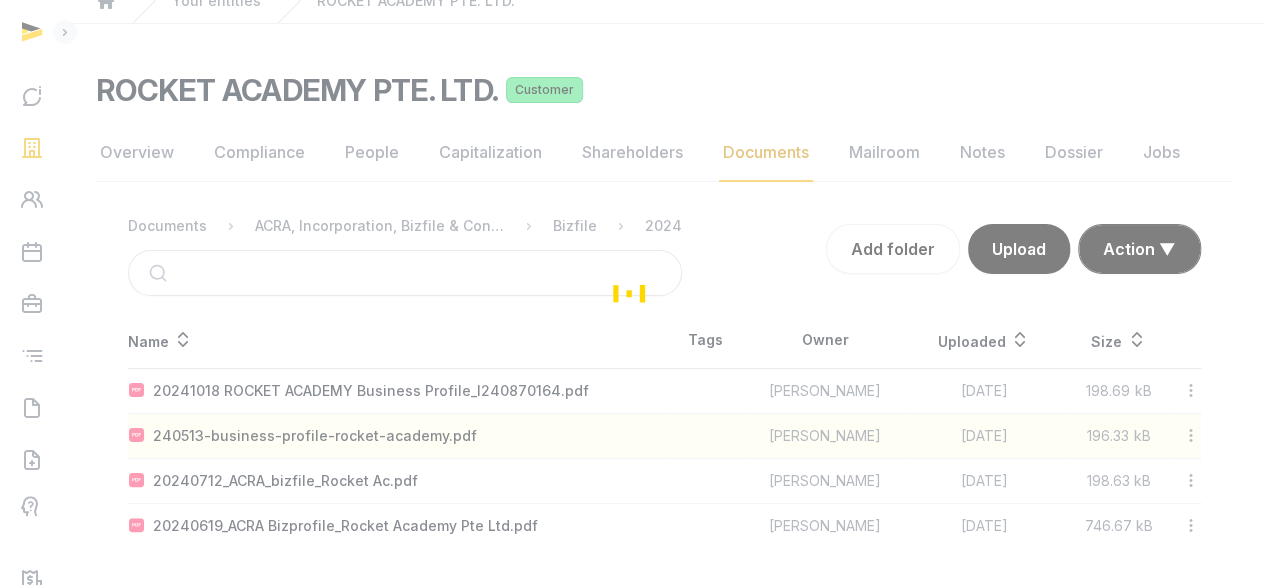click at bounding box center (632, 292) 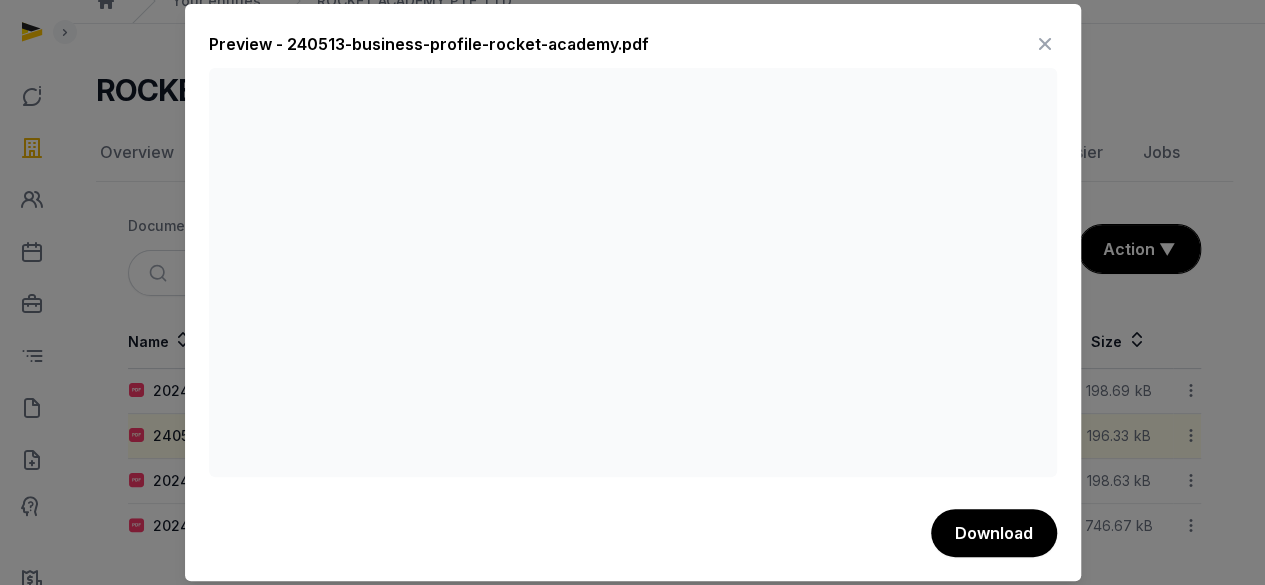 click at bounding box center (1045, 44) 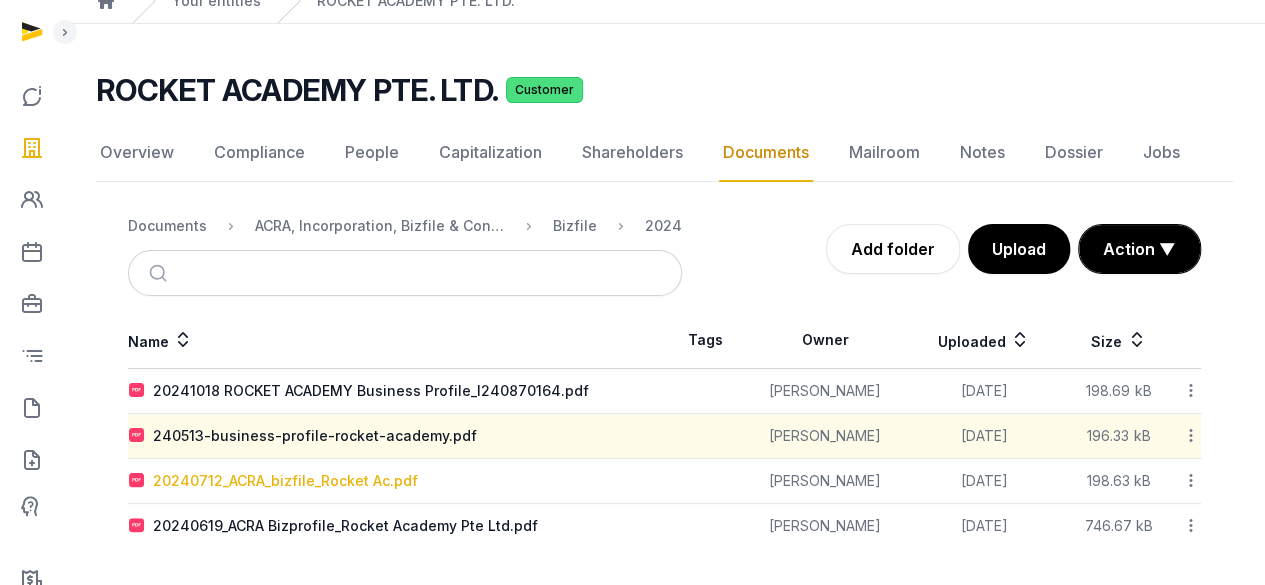 click on "20240712_ACRA_bizfile_Rocket Ac.pdf" at bounding box center (285, 481) 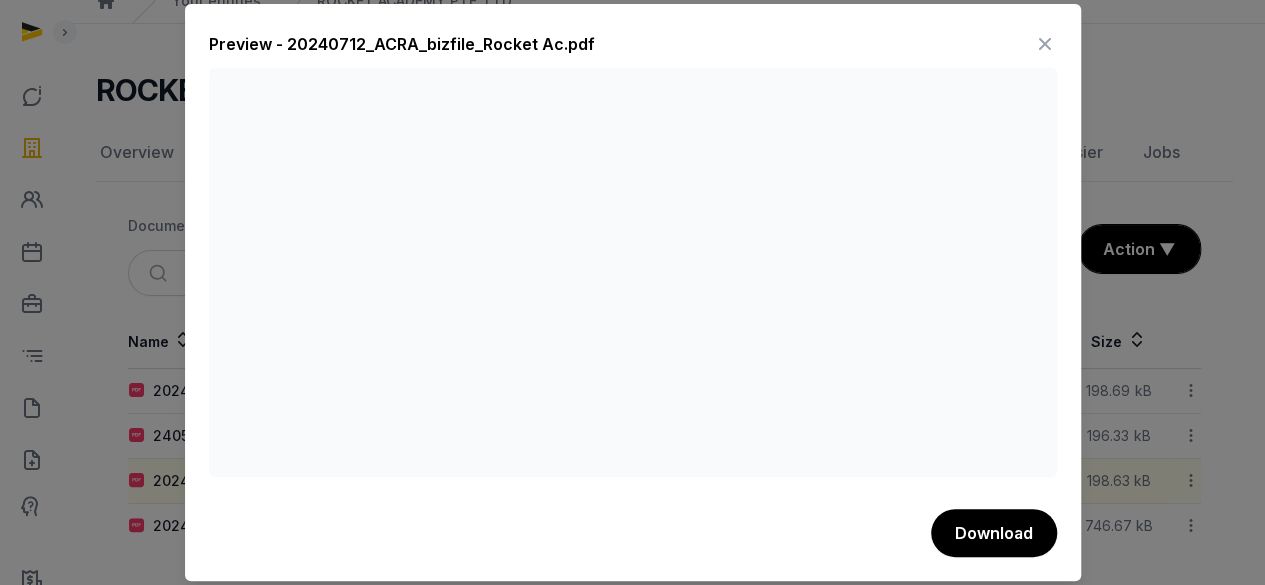 click at bounding box center [632, 292] 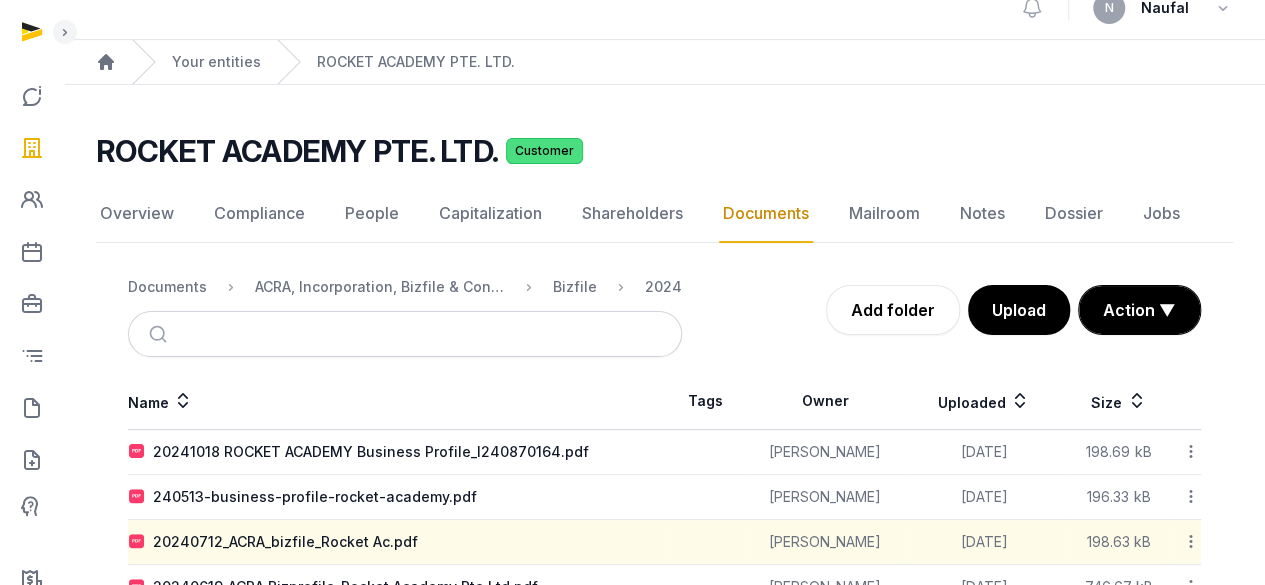 scroll, scrollTop: 0, scrollLeft: 0, axis: both 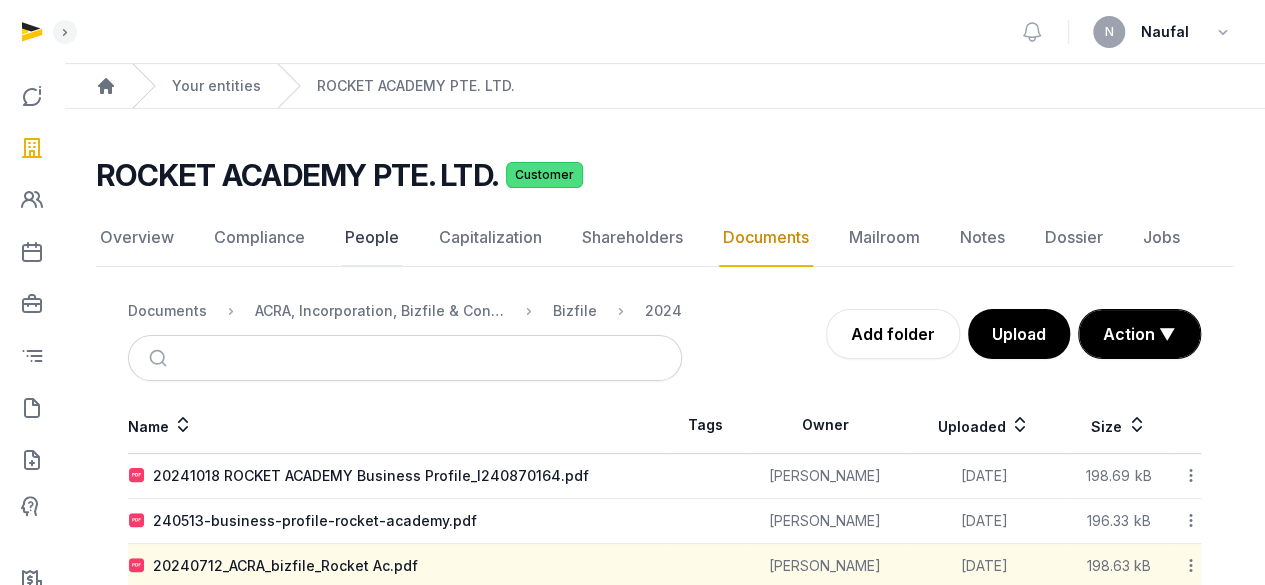 click on "People" 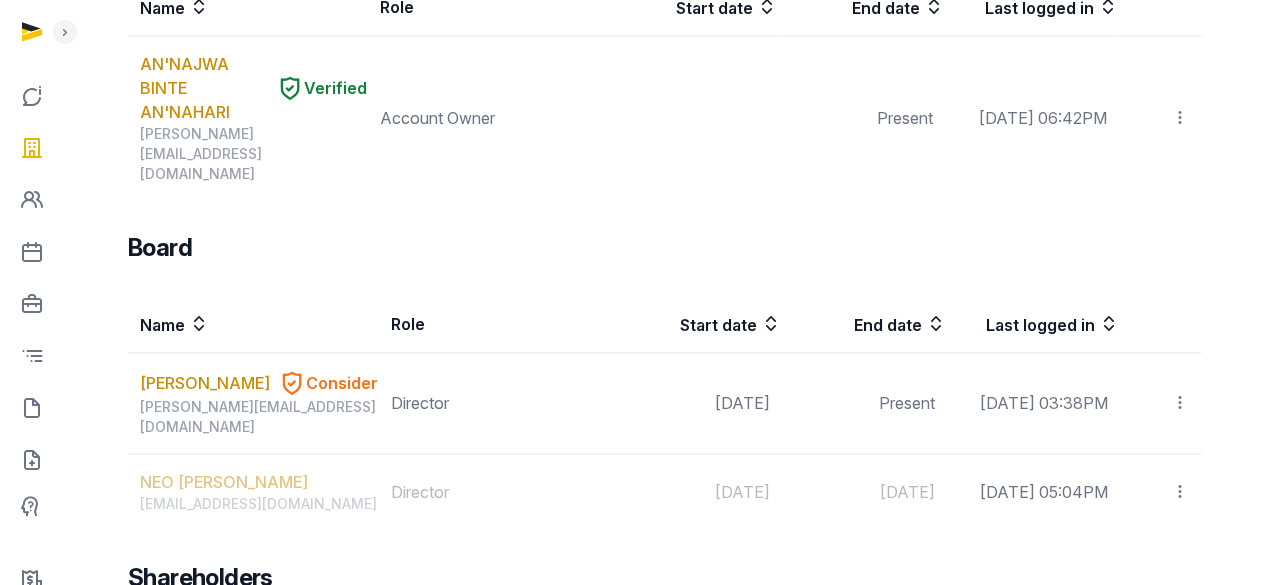 scroll, scrollTop: 1232, scrollLeft: 0, axis: vertical 